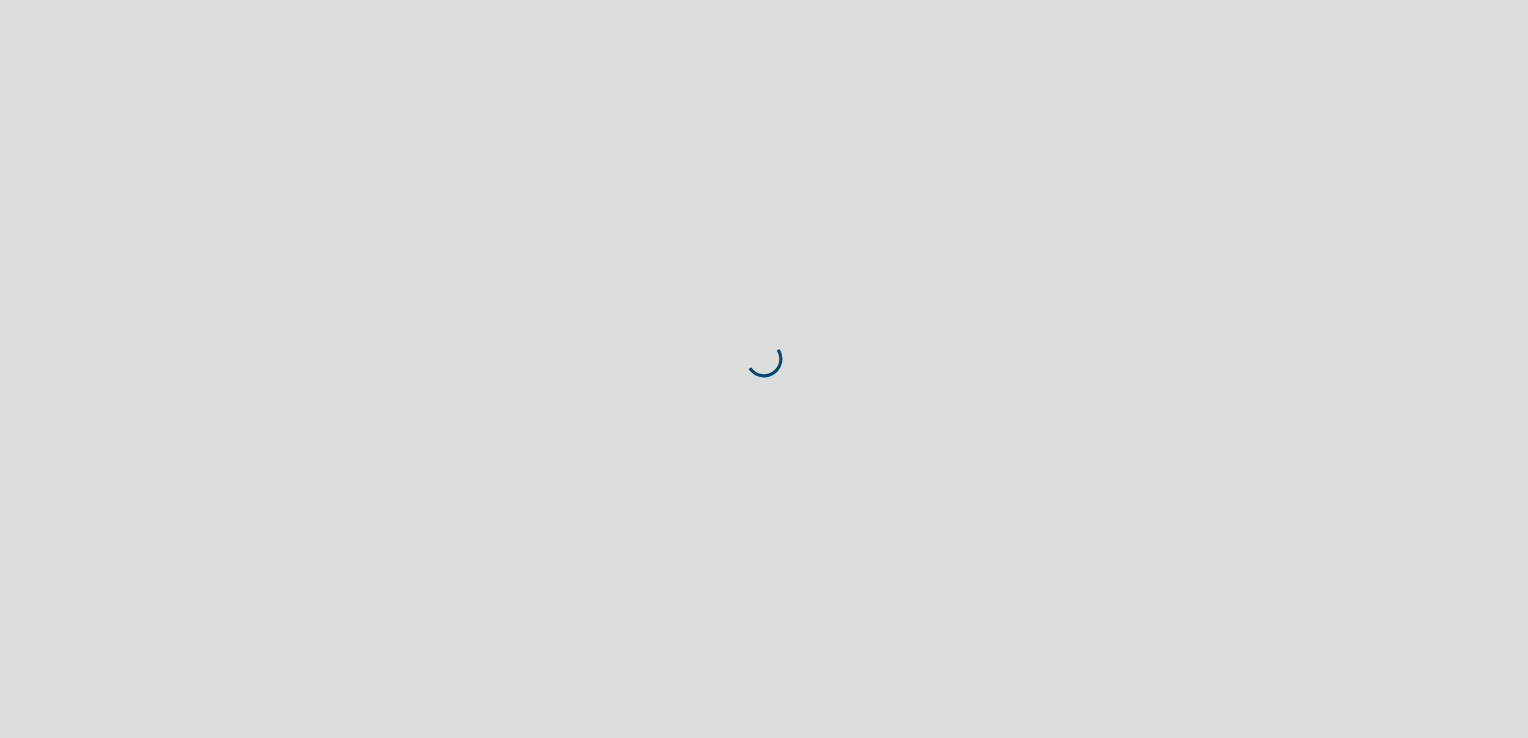 scroll, scrollTop: 0, scrollLeft: 0, axis: both 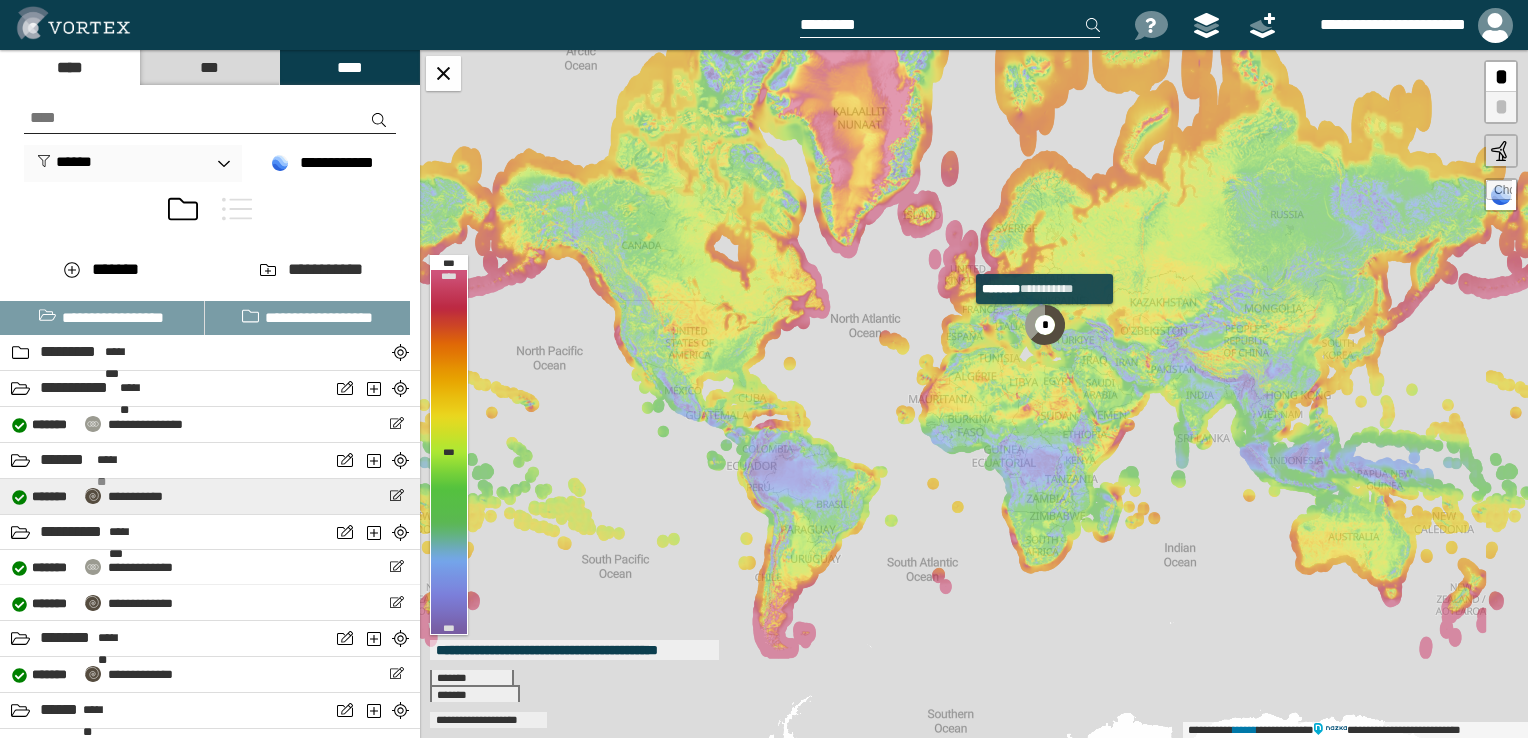 click on "**********" at bounding box center (135, 496) 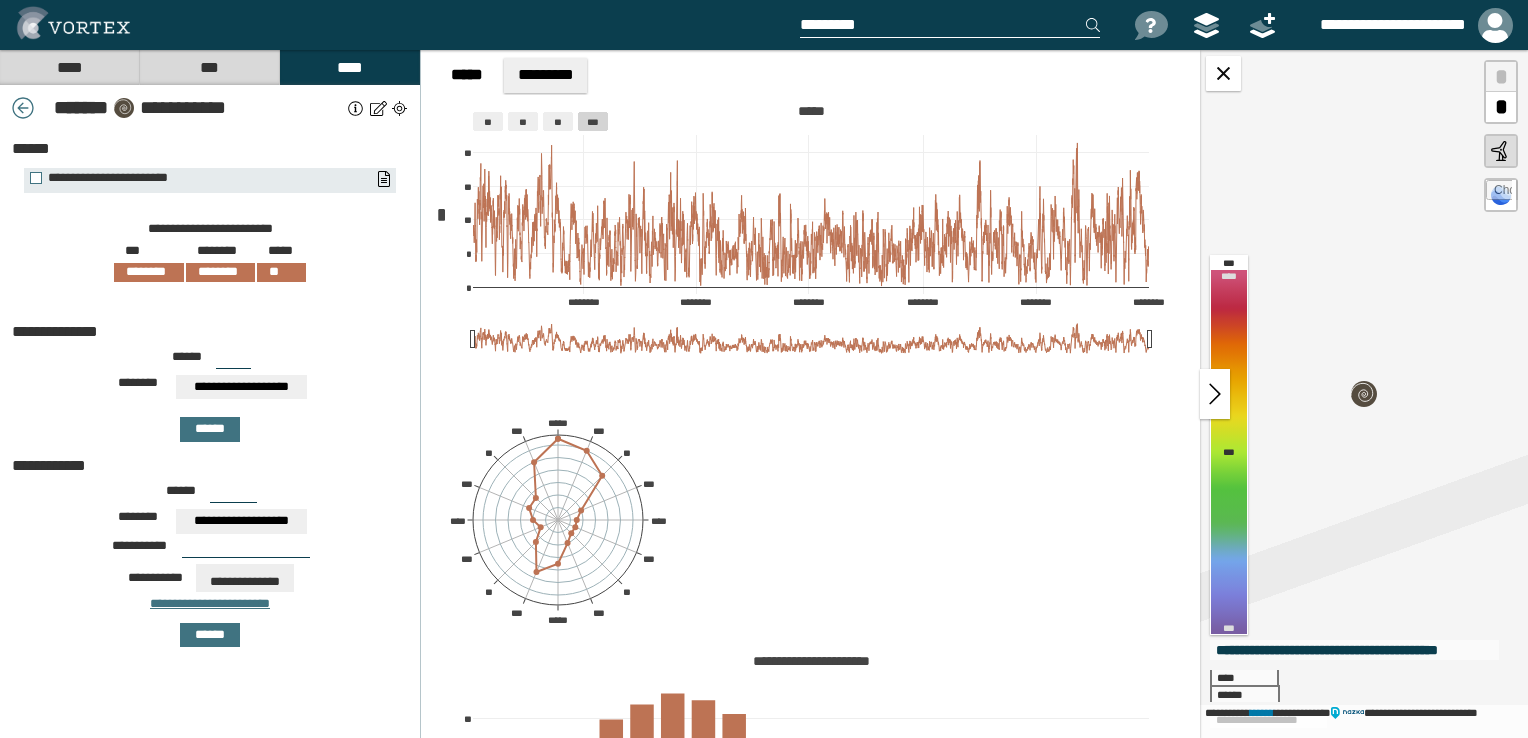click at bounding box center (399, 108) 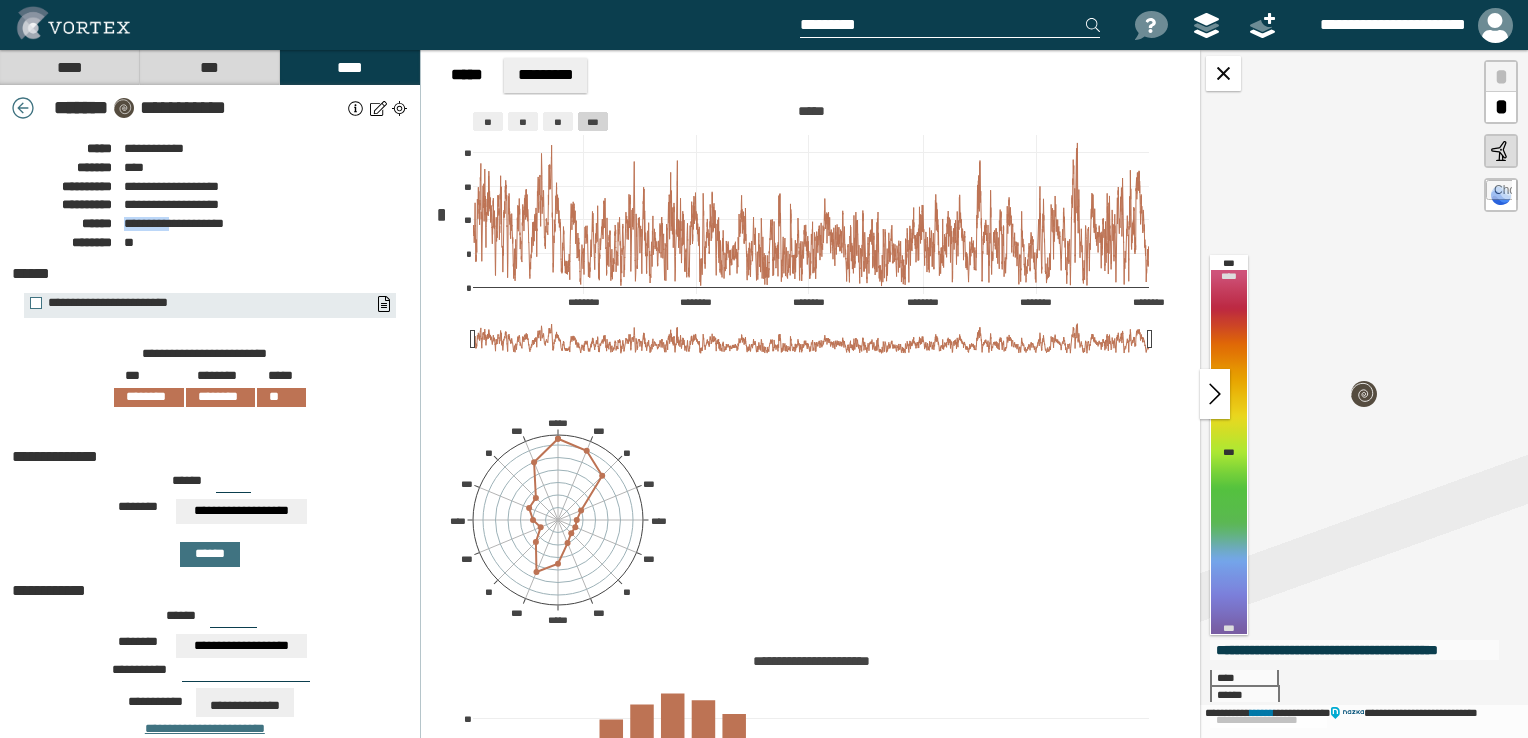 drag, startPoint x: 124, startPoint y: 225, endPoint x: 176, endPoint y: 225, distance: 52 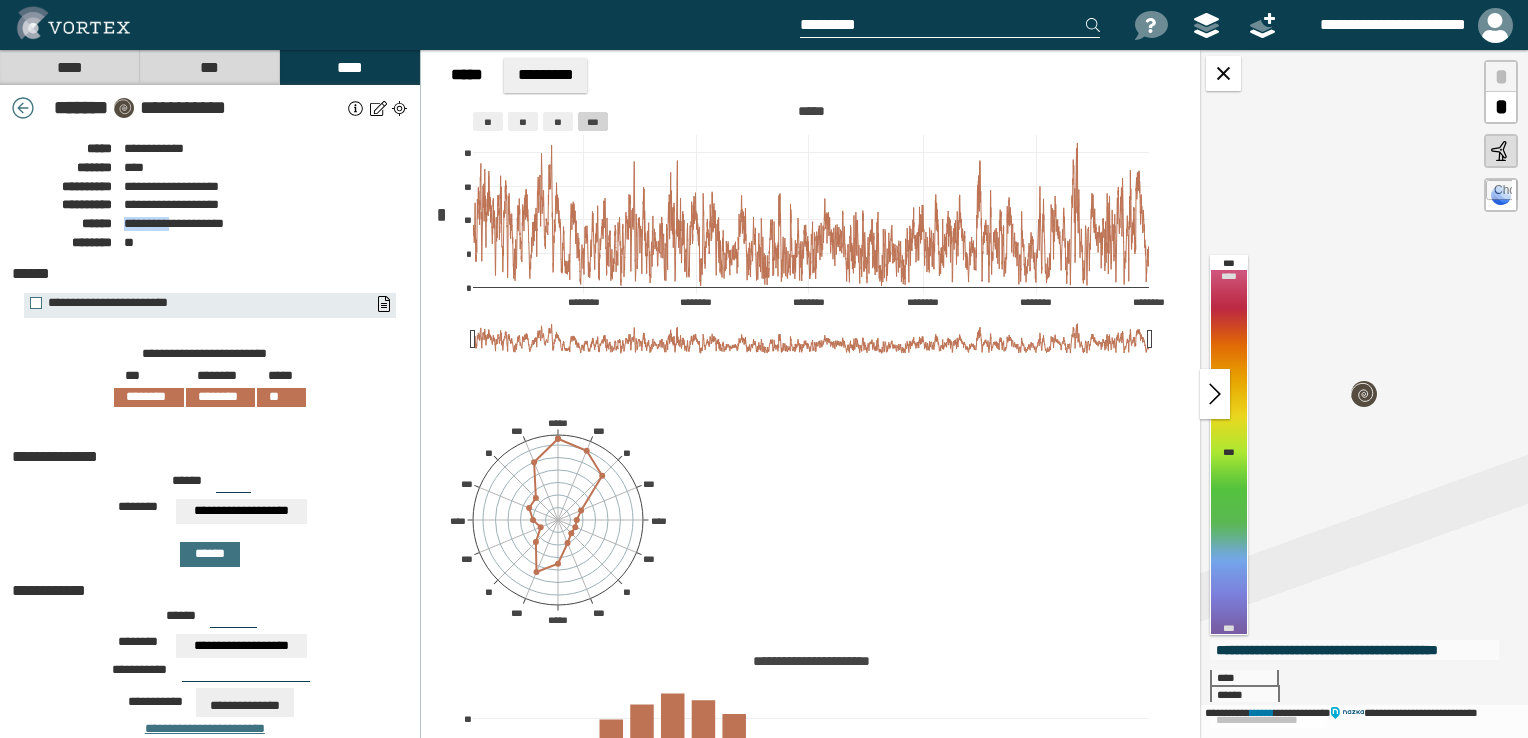 click on "**********" at bounding box center [174, 223] 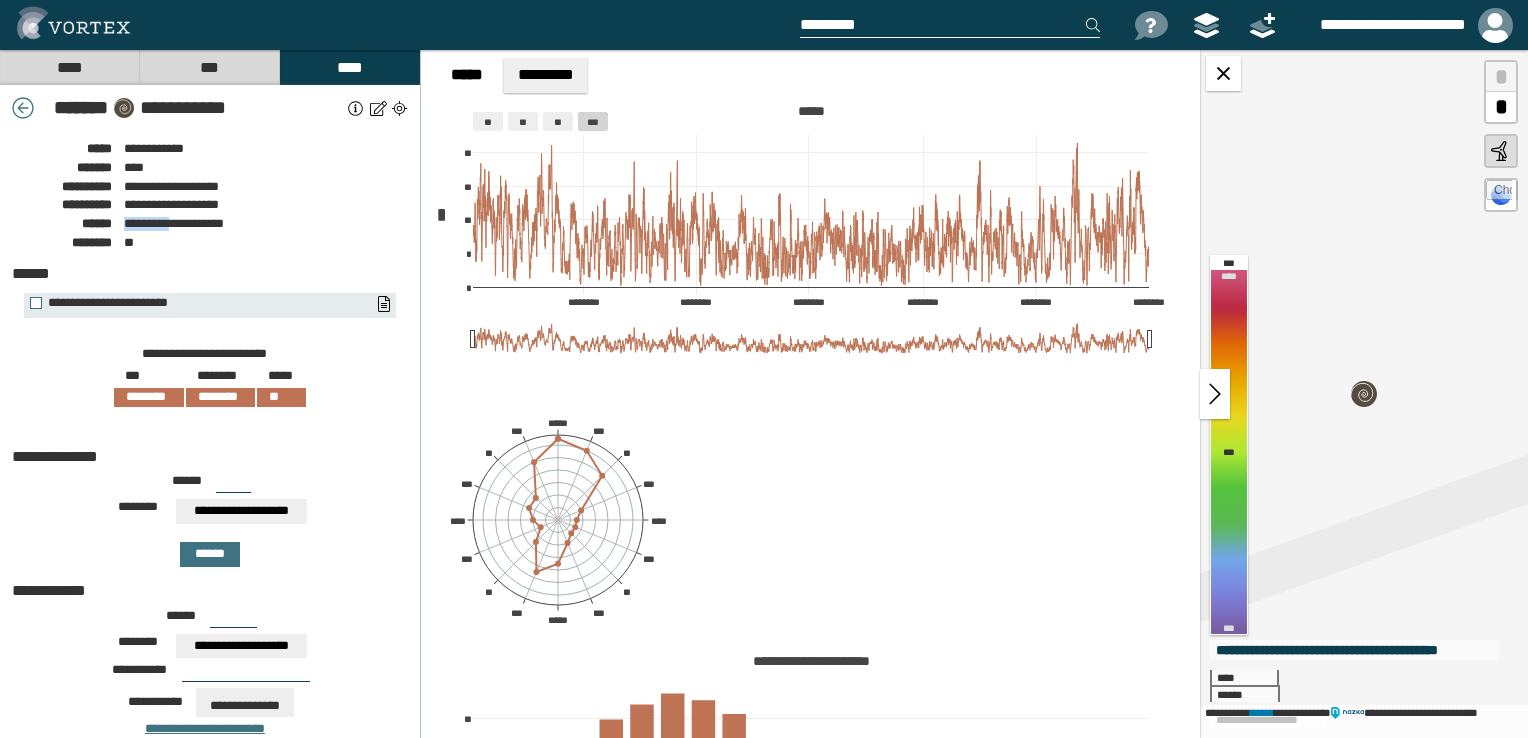 copy on "*********" 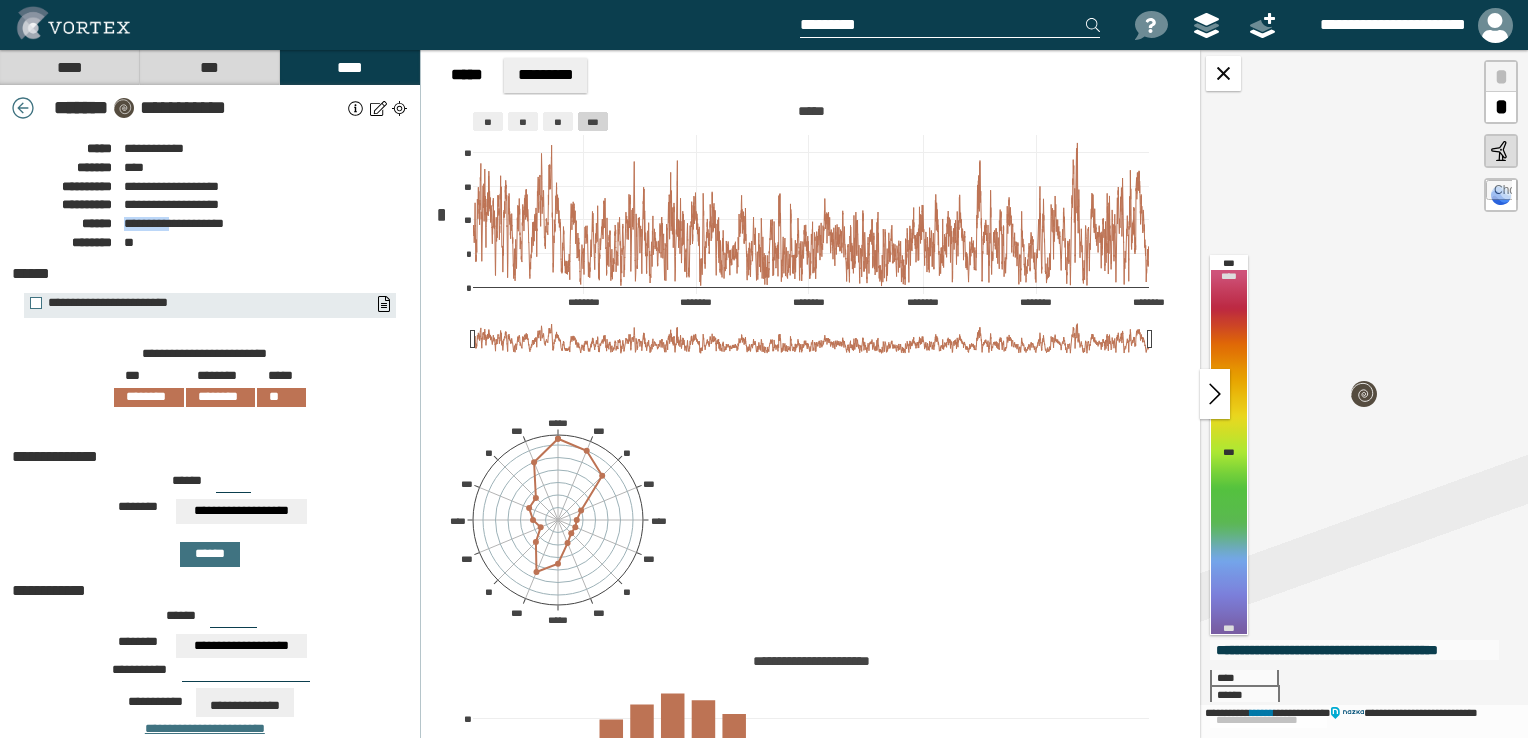 click on "****" at bounding box center (69, 67) 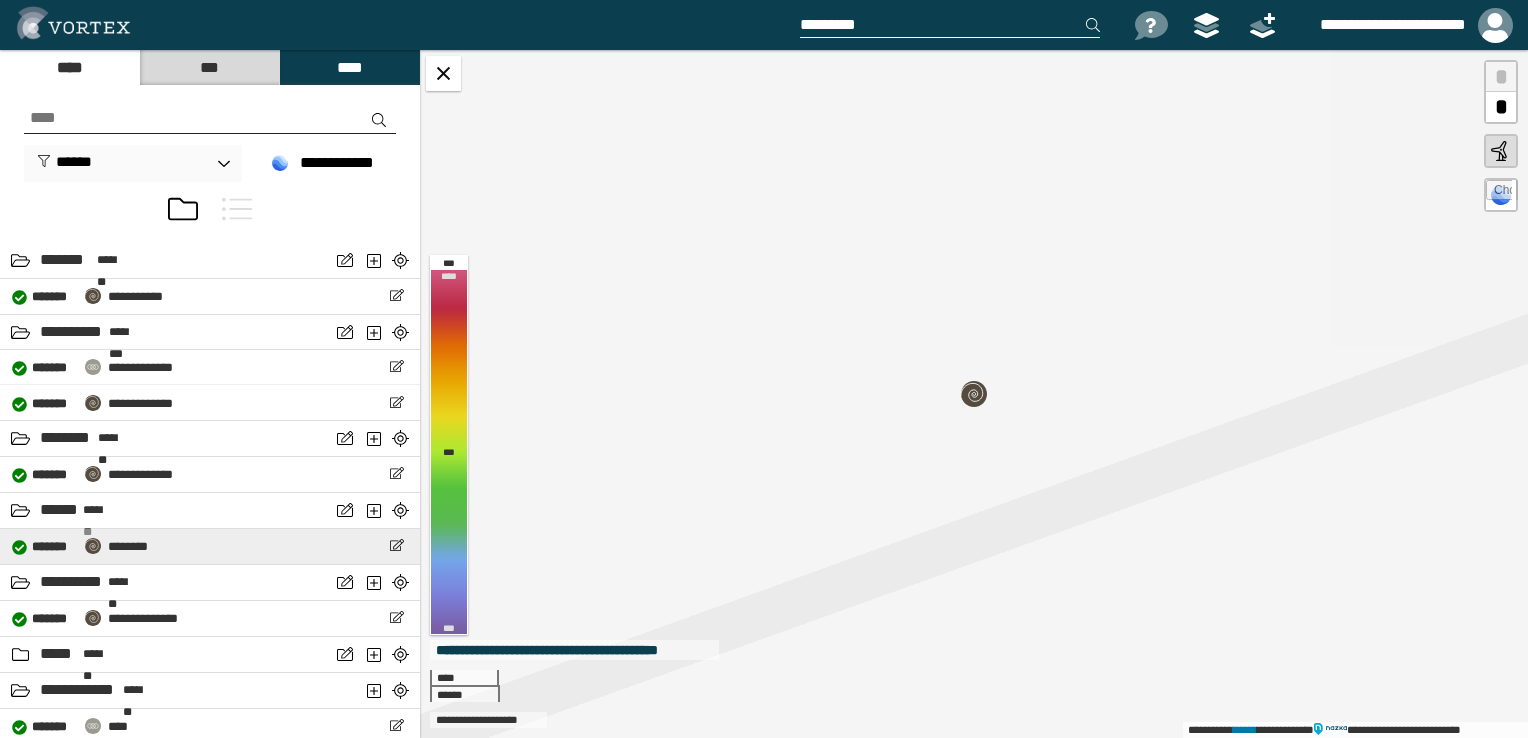 scroll, scrollTop: 206, scrollLeft: 0, axis: vertical 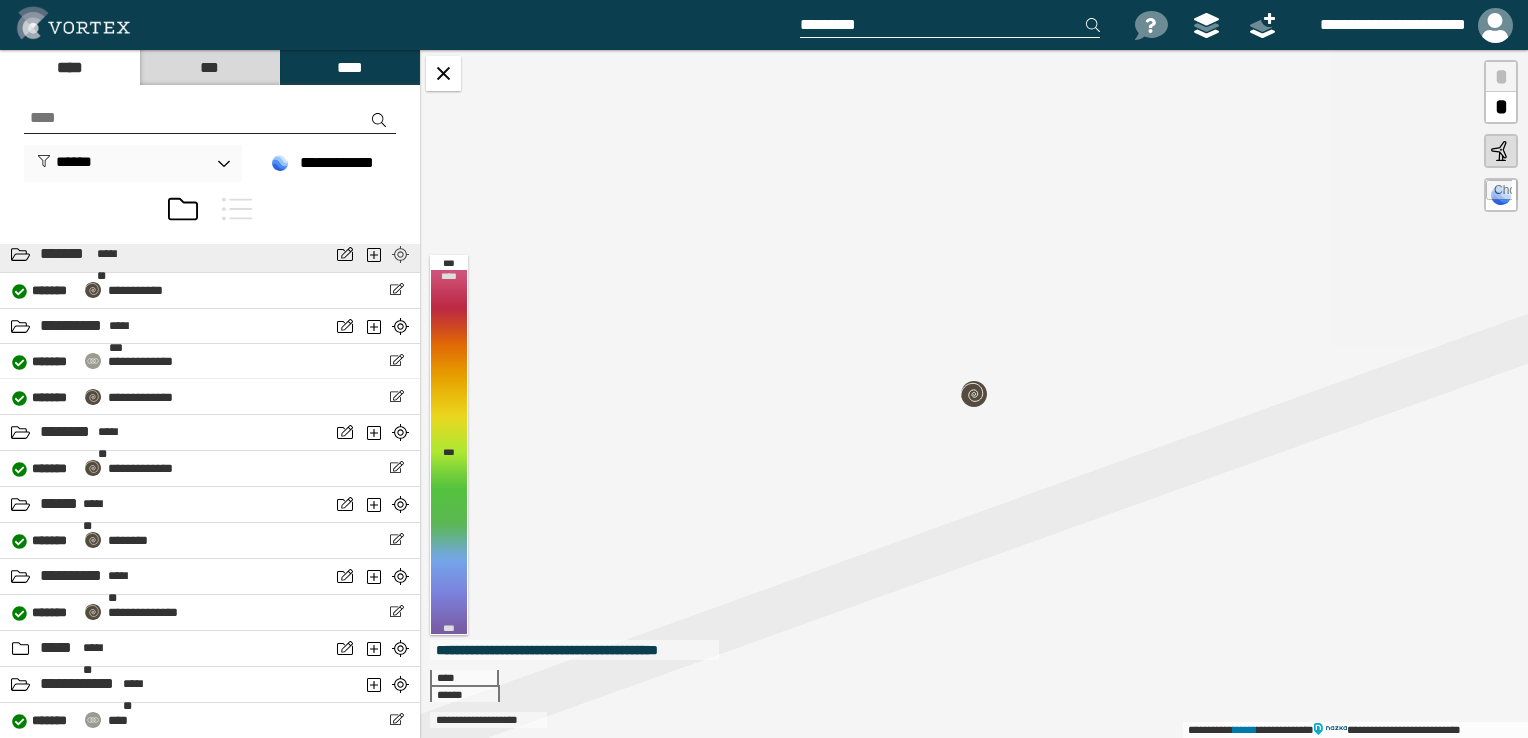 click at bounding box center [400, 254] 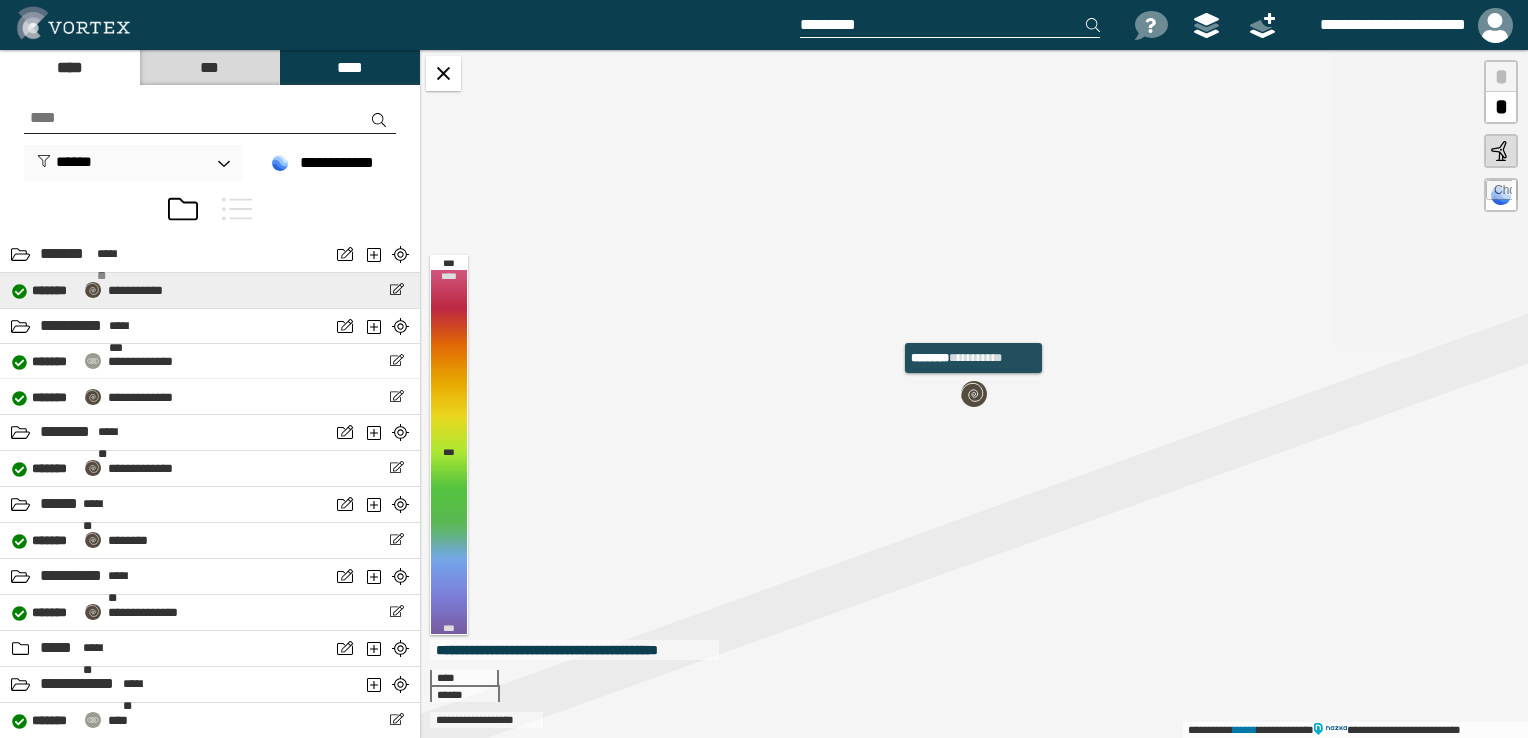 click at bounding box center [974, 394] 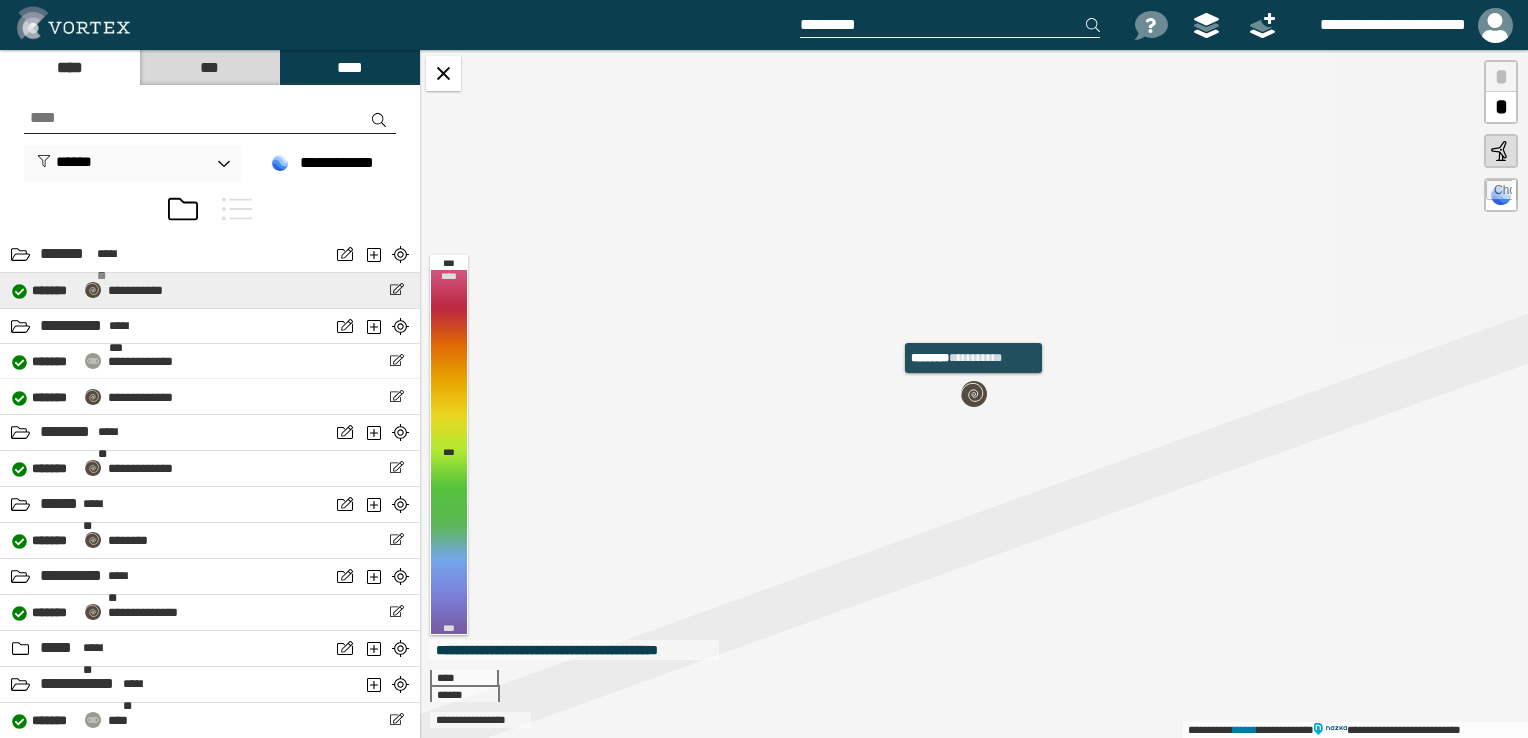 select on "*****" 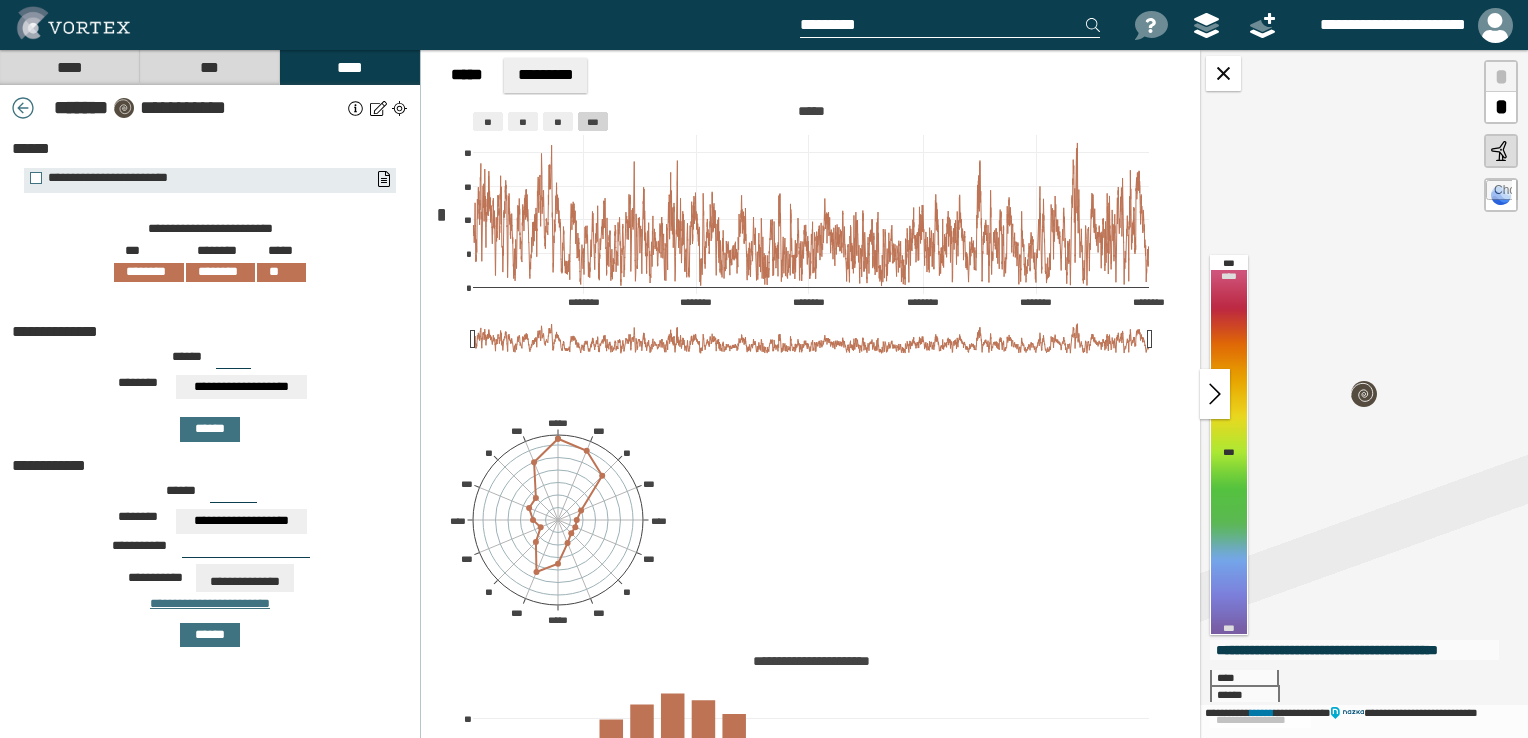 drag, startPoint x: 971, startPoint y: 397, endPoint x: 1498, endPoint y: 192, distance: 565.46796 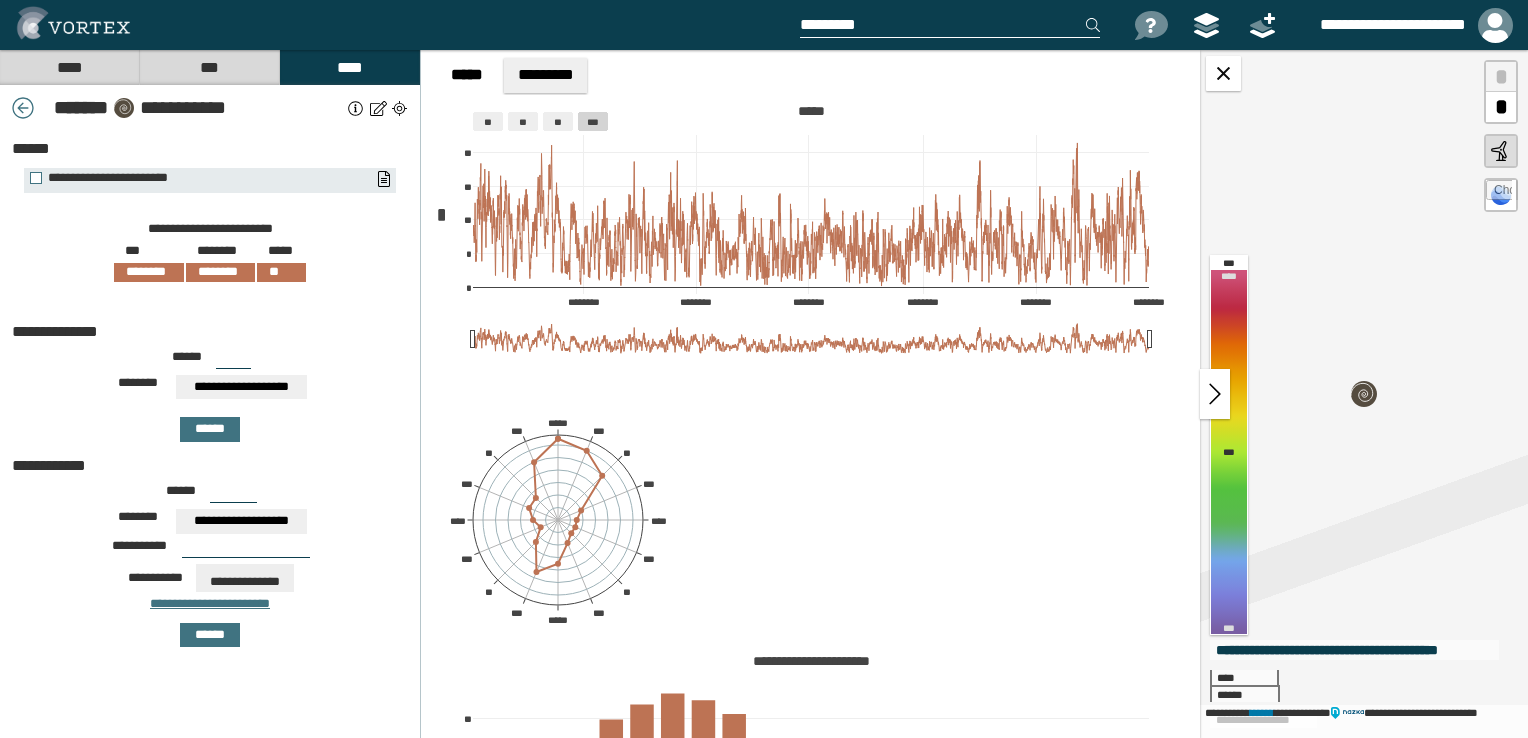 click at bounding box center [123, 107] 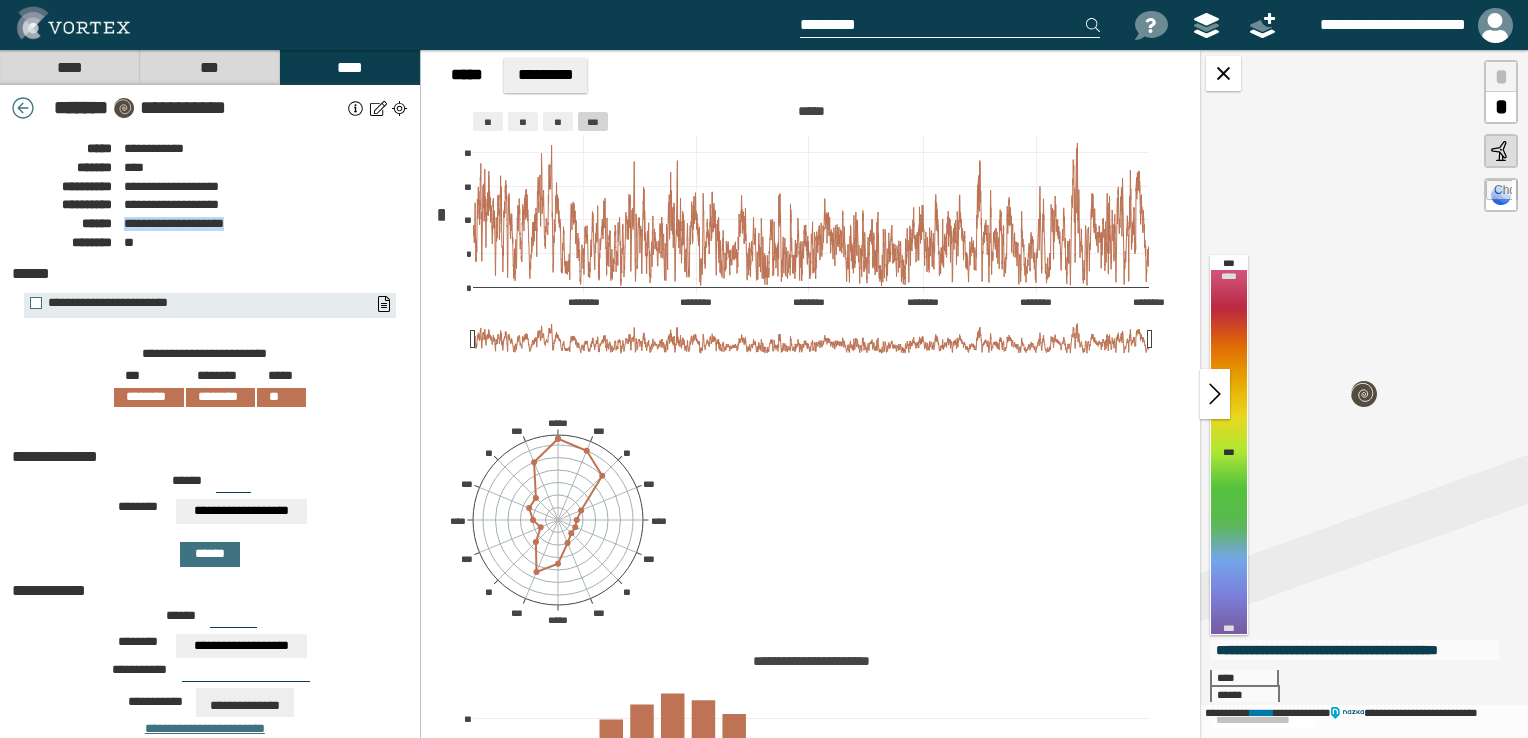 drag, startPoint x: 126, startPoint y: 226, endPoint x: 240, endPoint y: 226, distance: 114 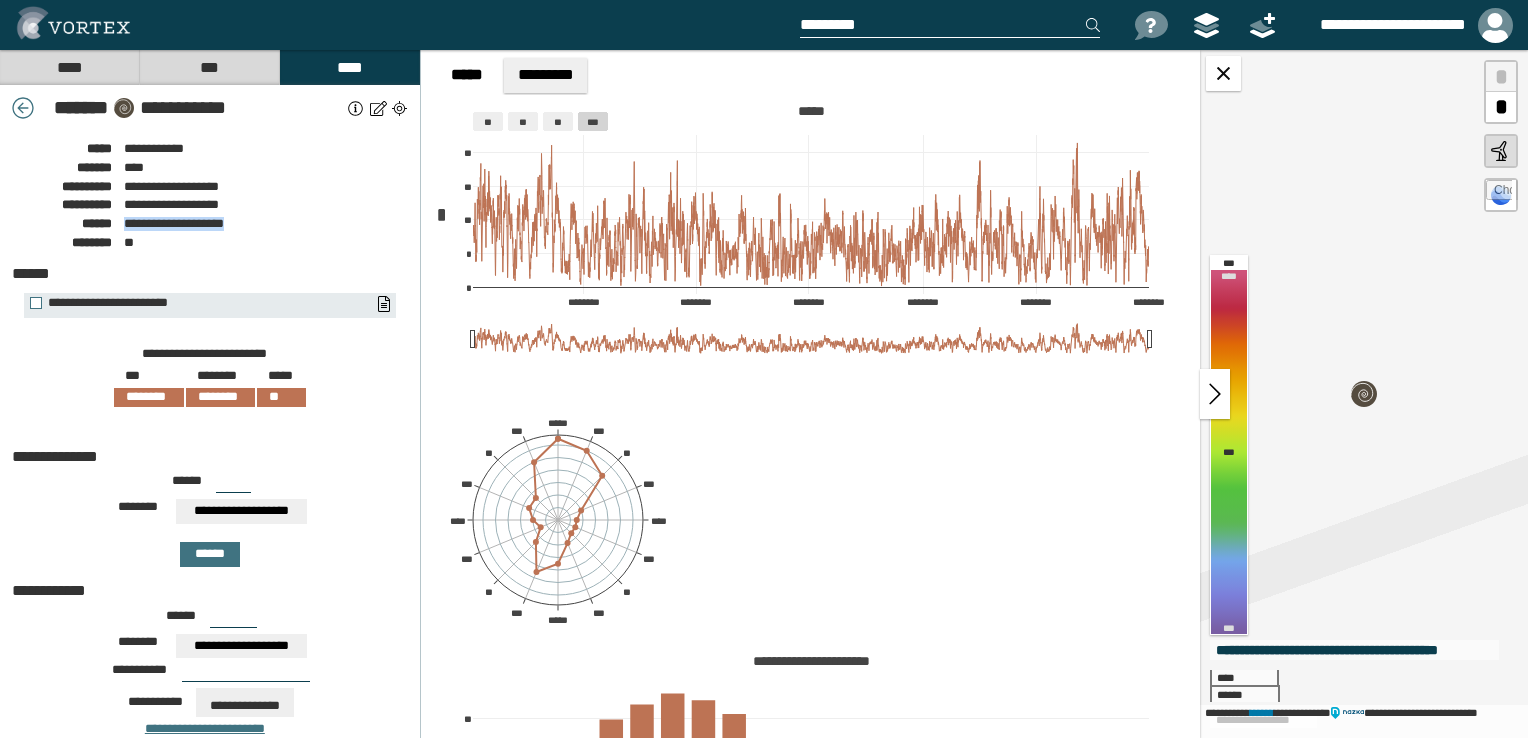 click on "**********" at bounding box center (210, 221) 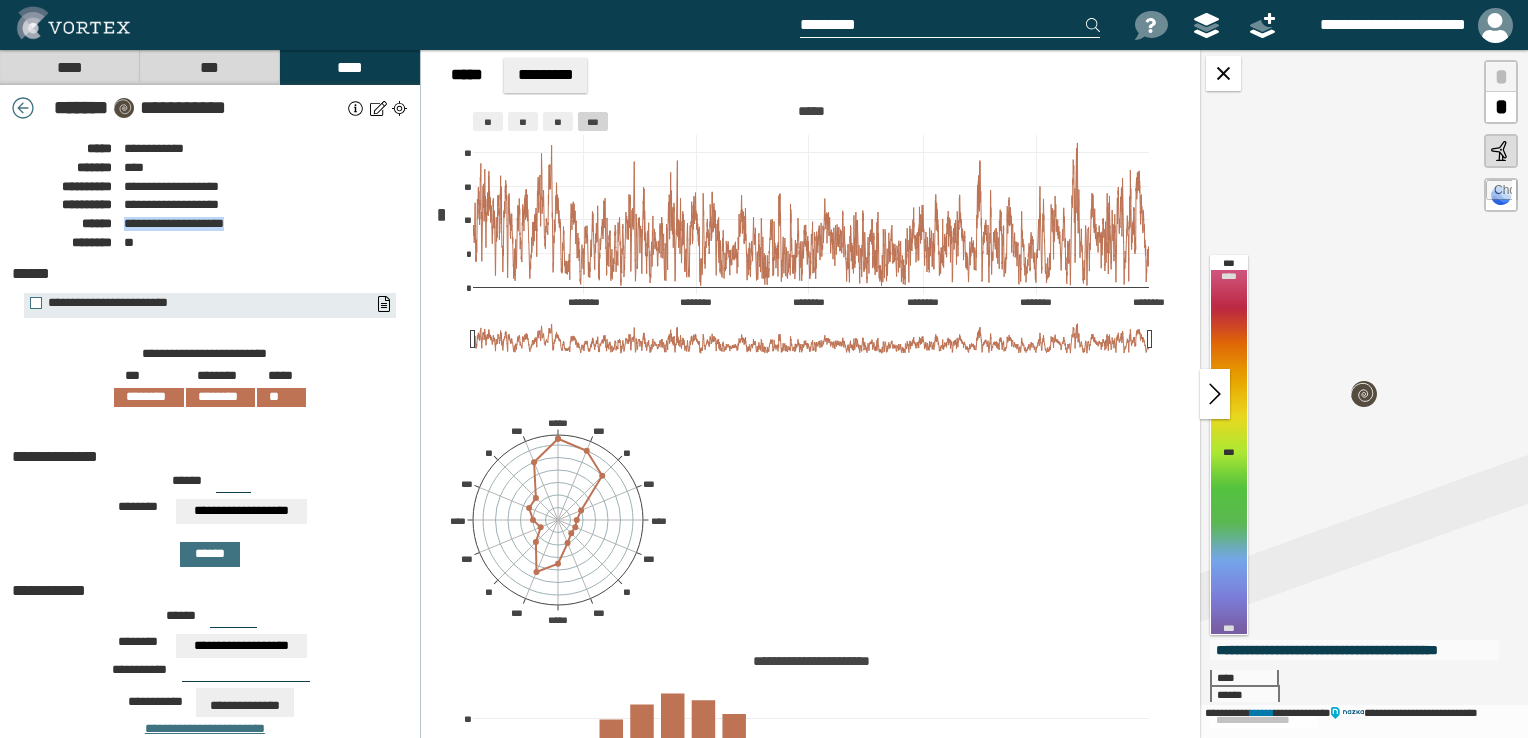 copy on "**********" 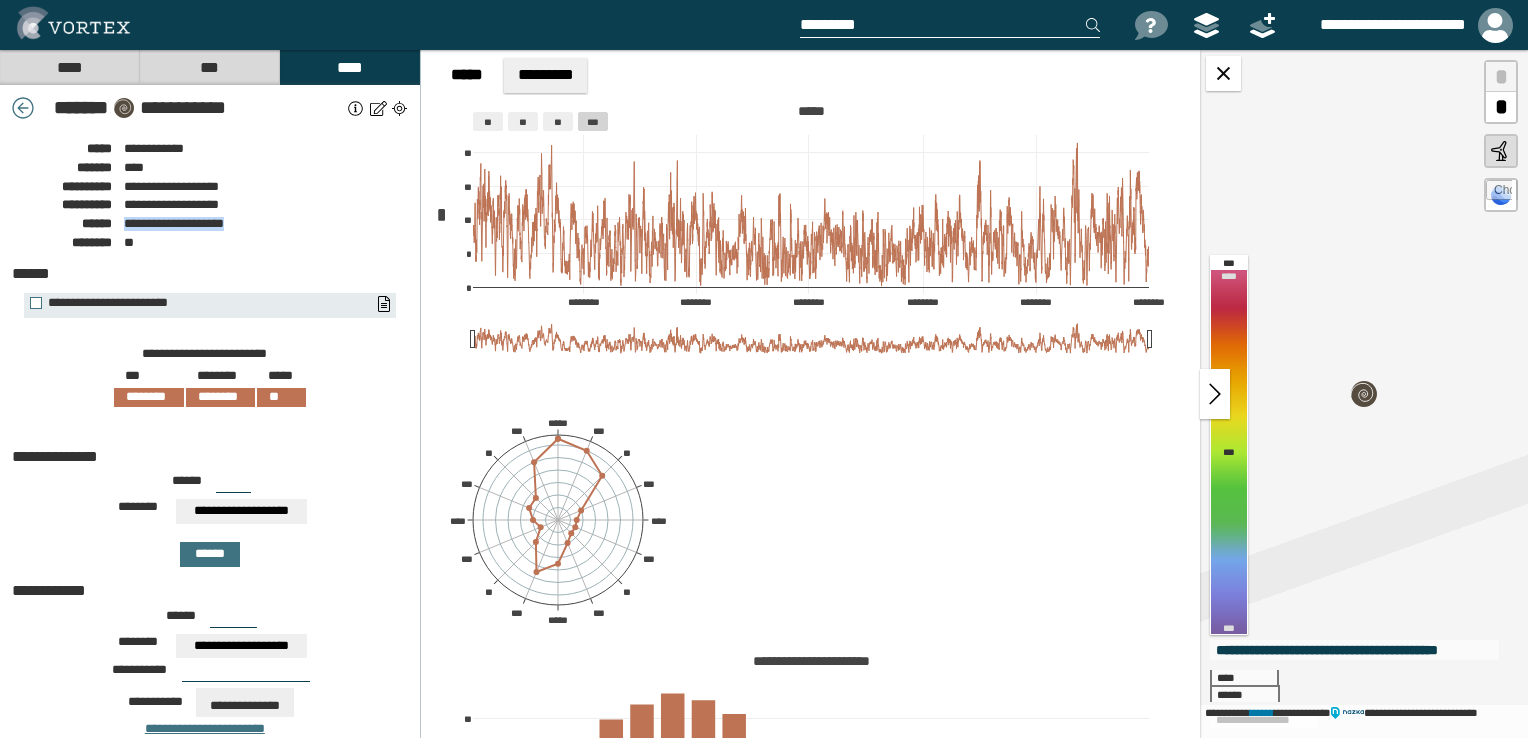 click on "****" at bounding box center (349, 67) 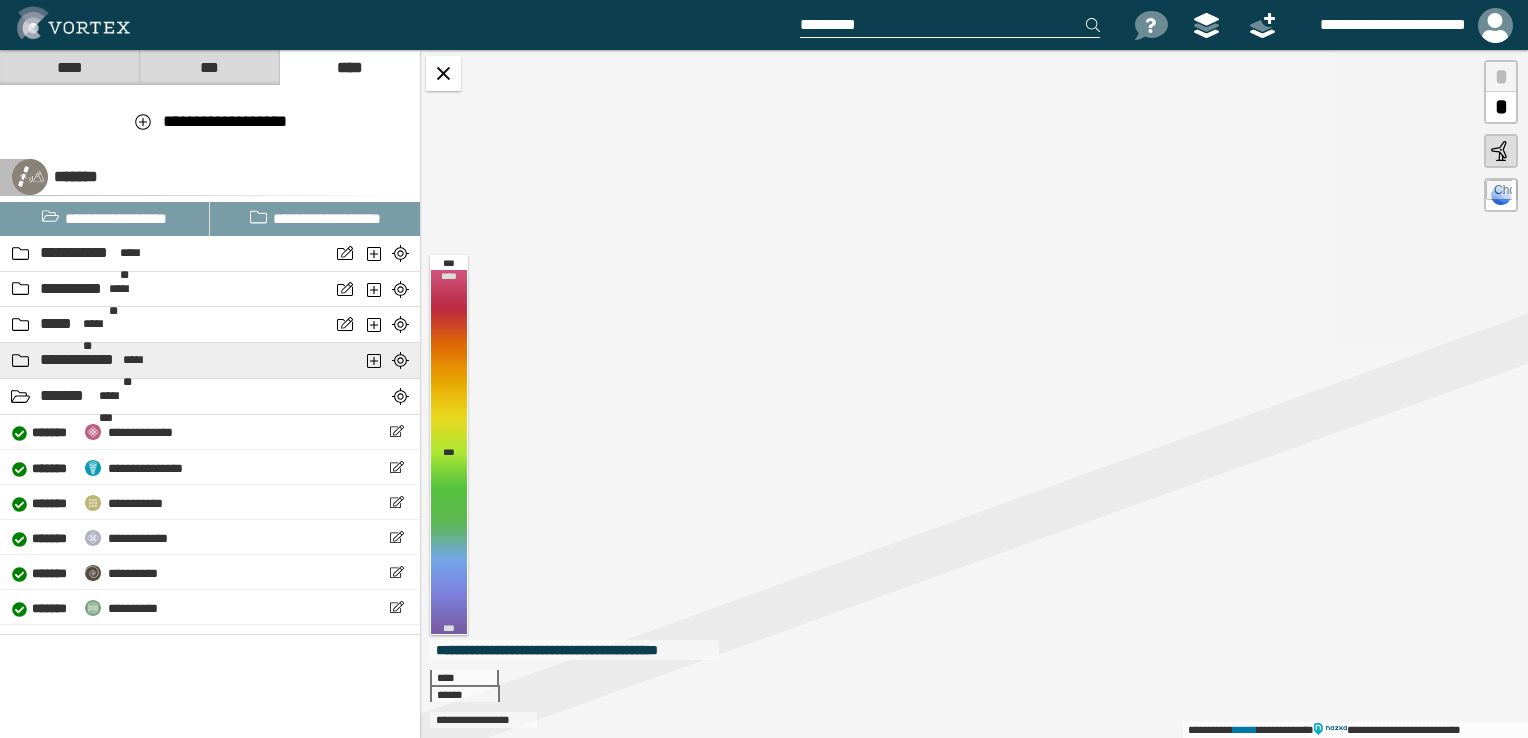 click on "**********" at bounding box center (165, 360) 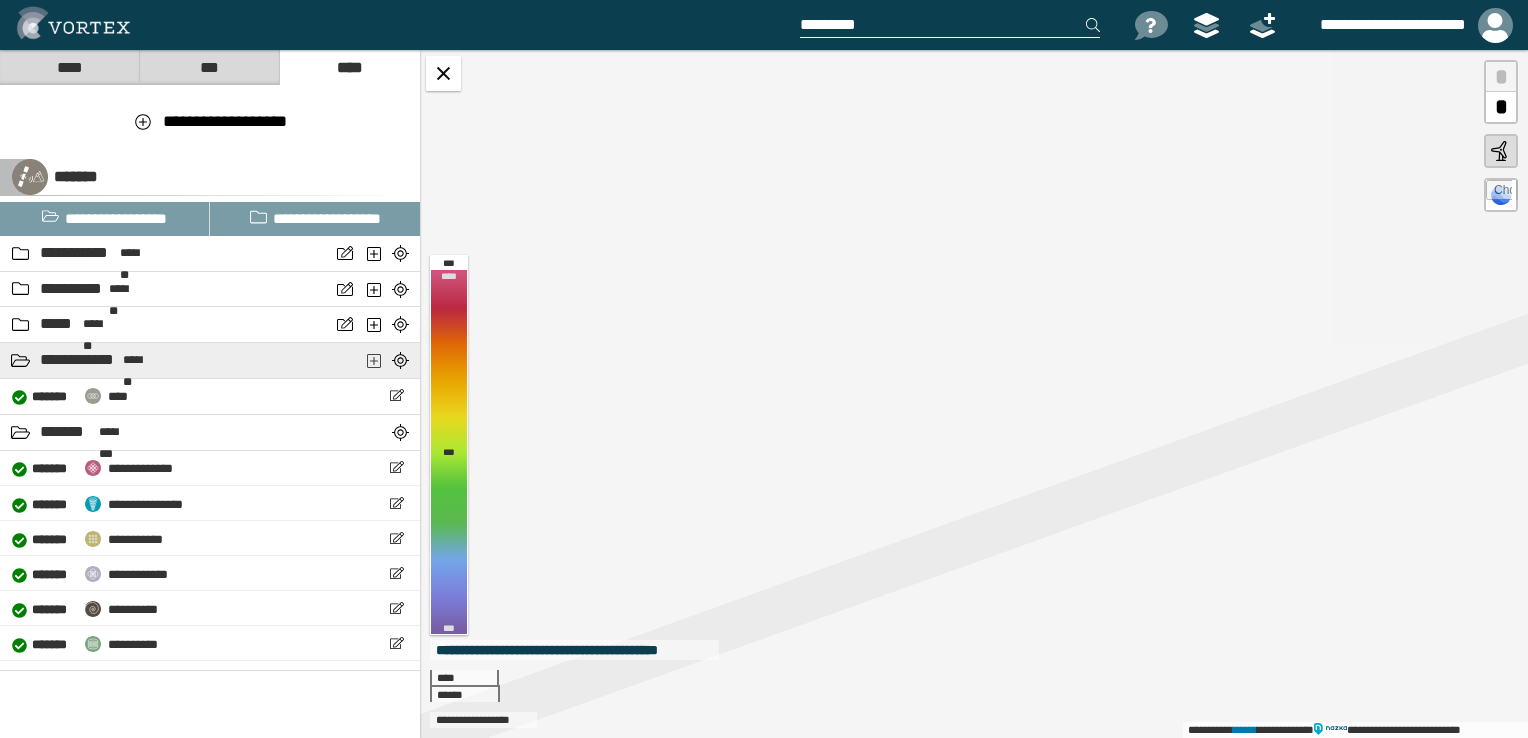 click at bounding box center (375, 360) 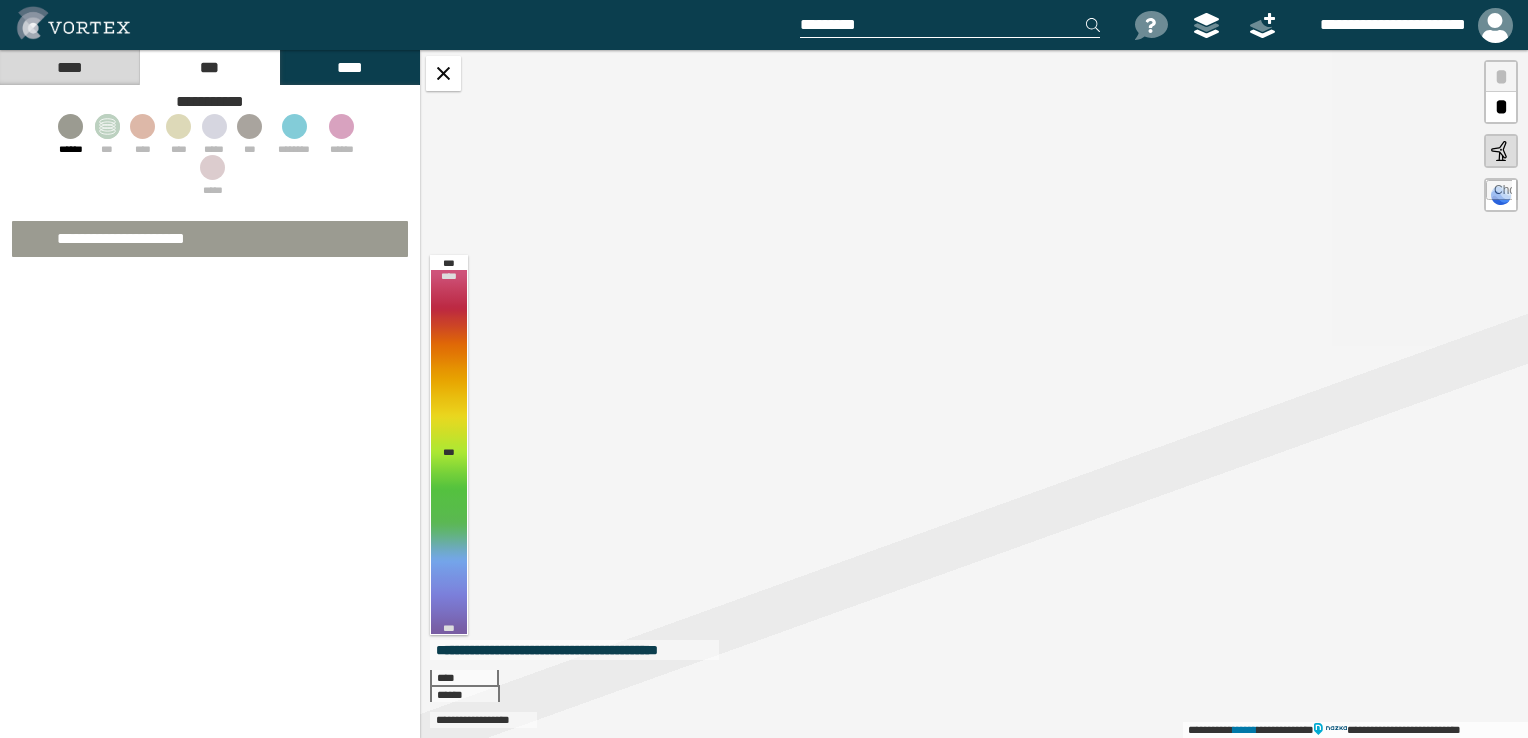 select on "*" 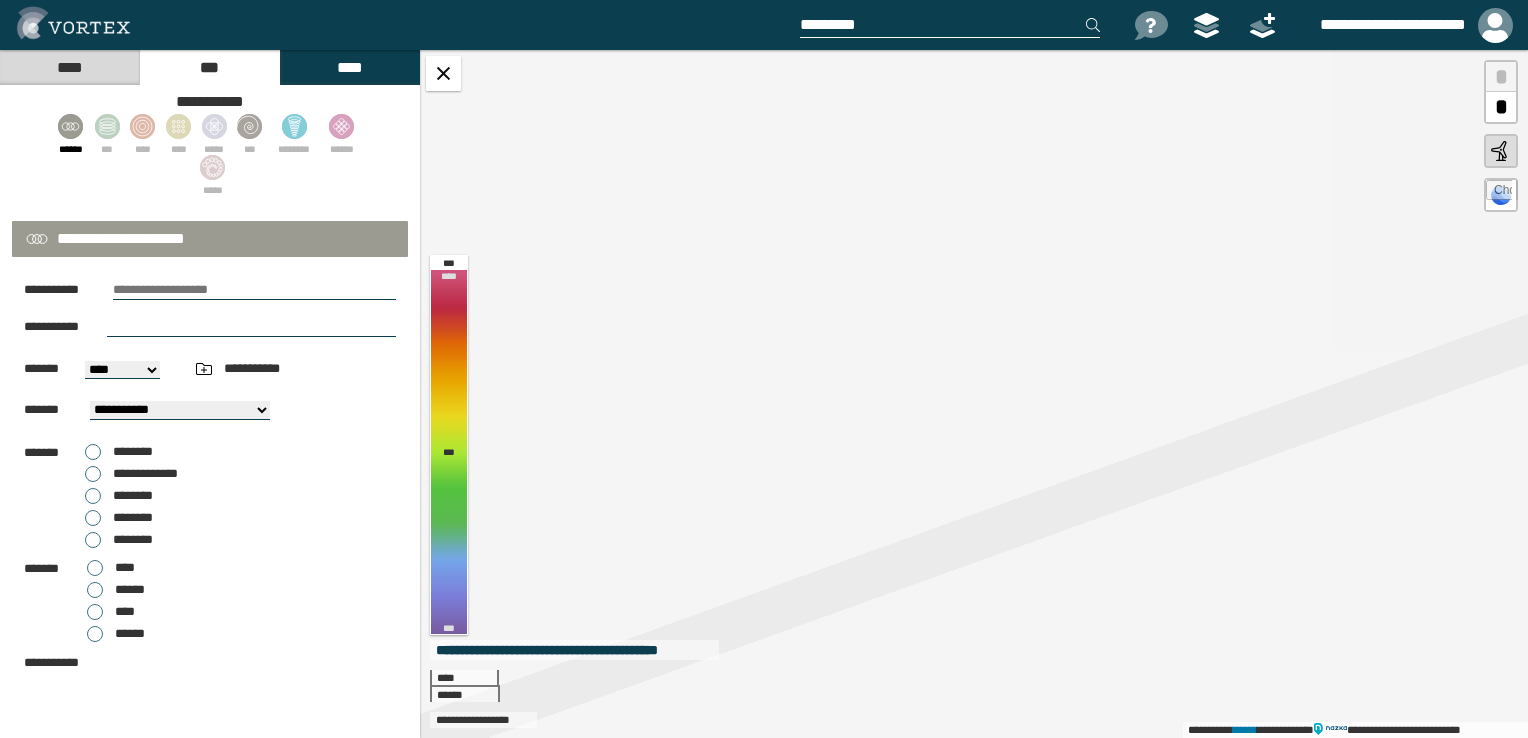 click at bounding box center (254, 290) 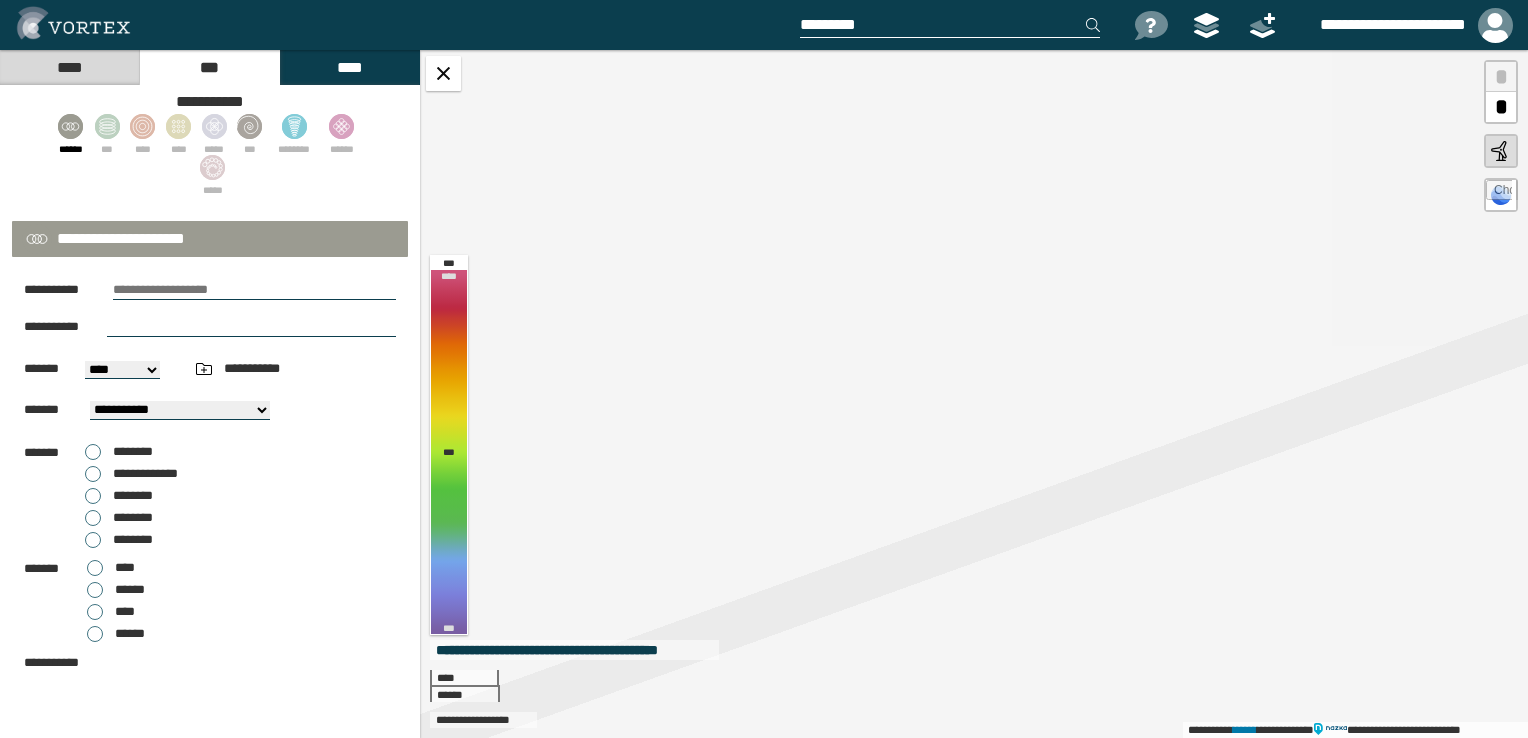 paste on "**********" 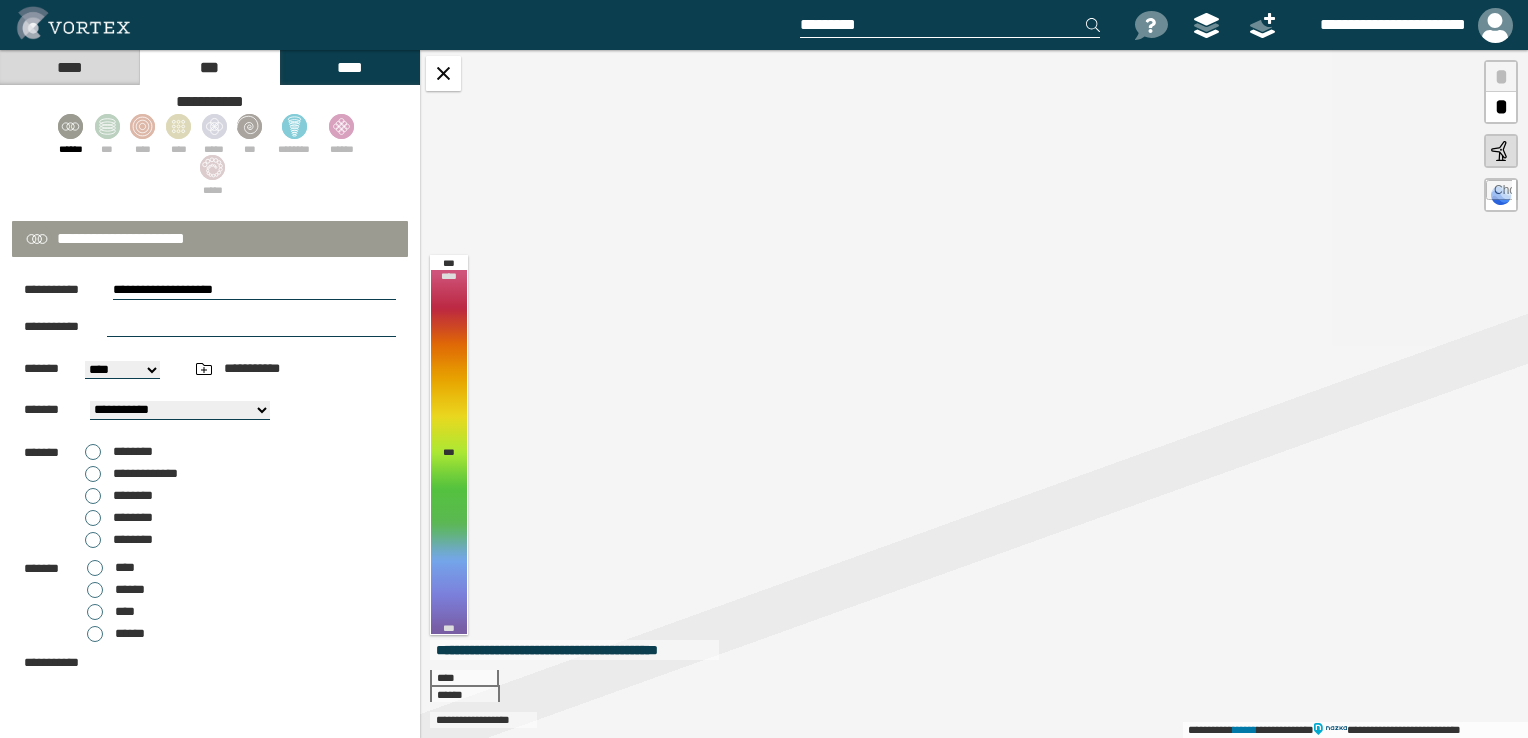 type on "**********" 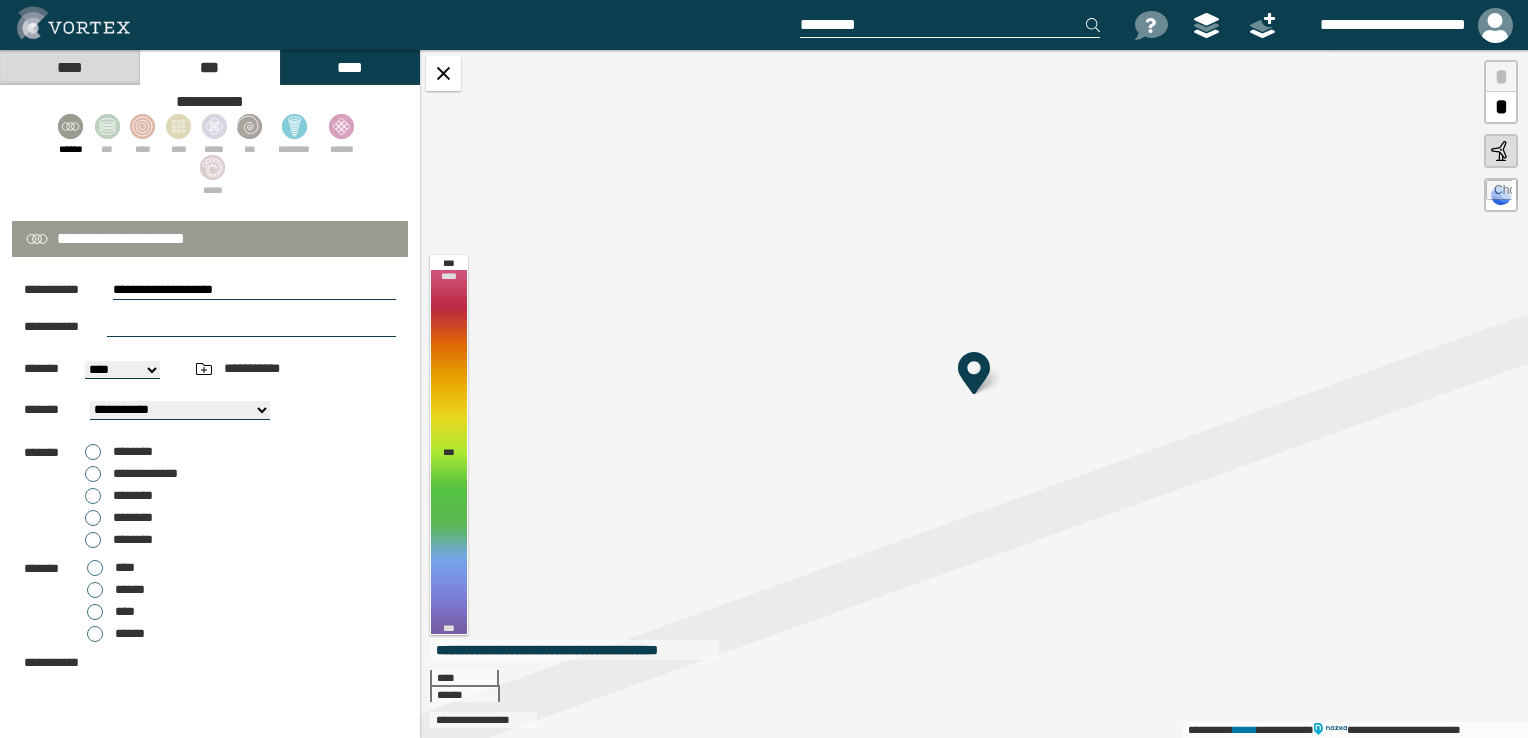 select on "**" 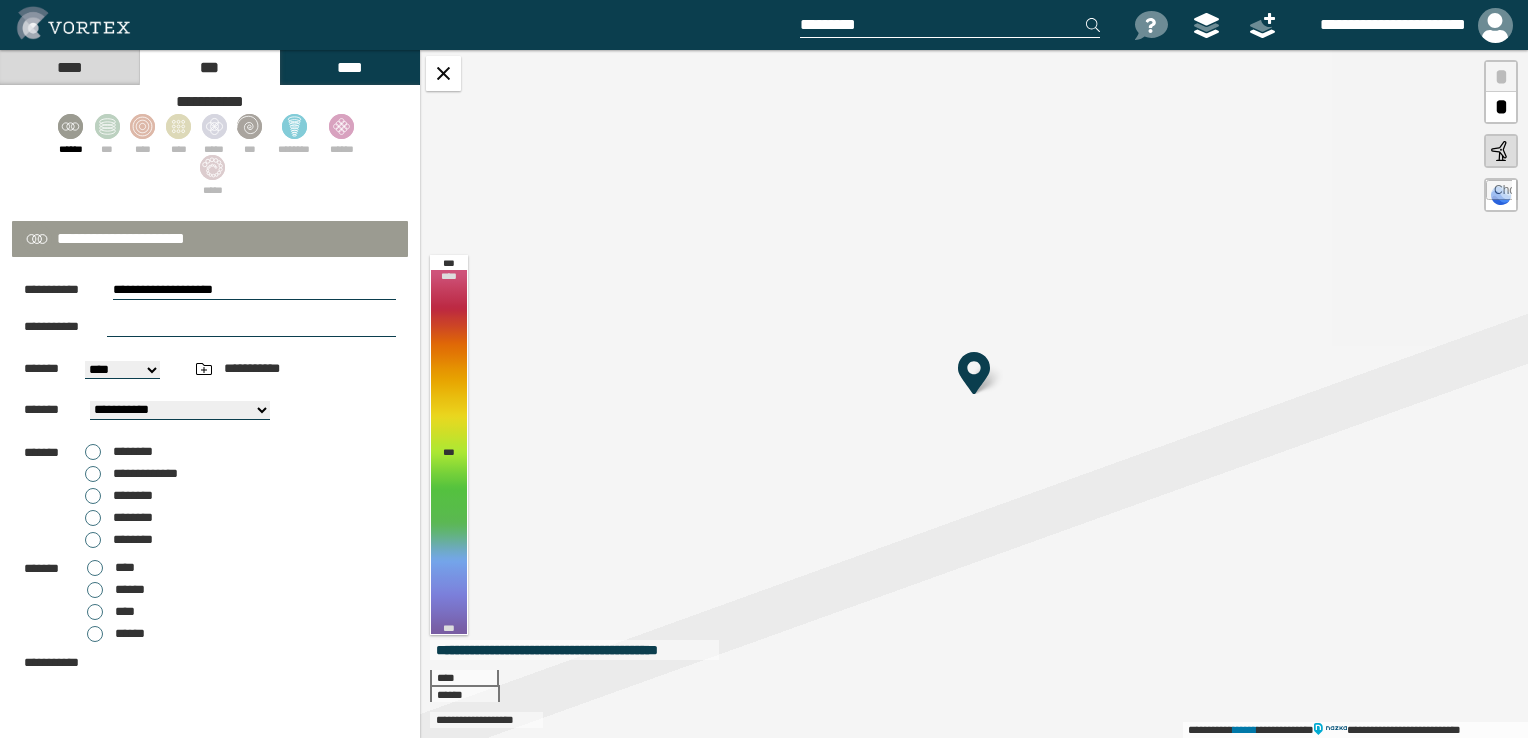 click at bounding box center (974, 373) 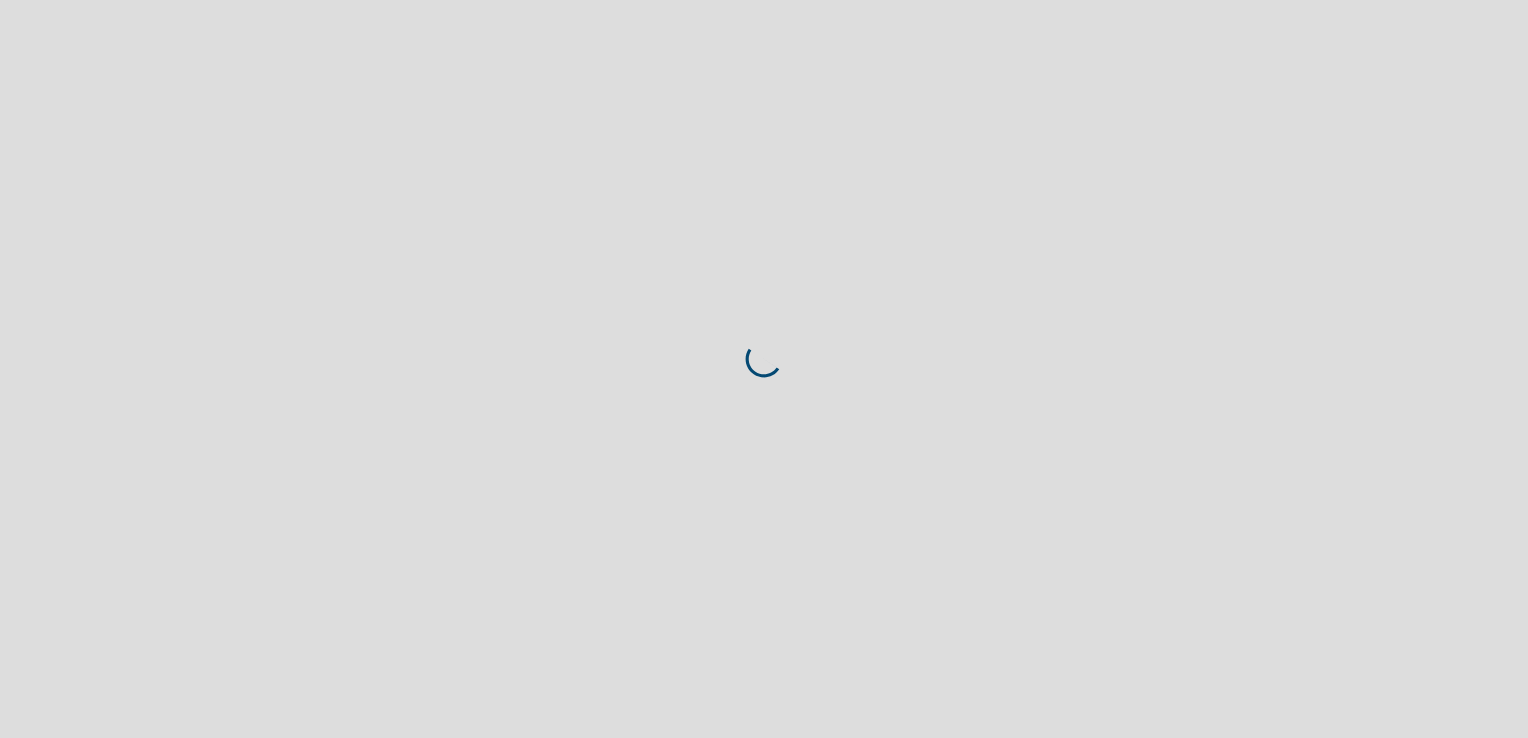 scroll, scrollTop: 0, scrollLeft: 0, axis: both 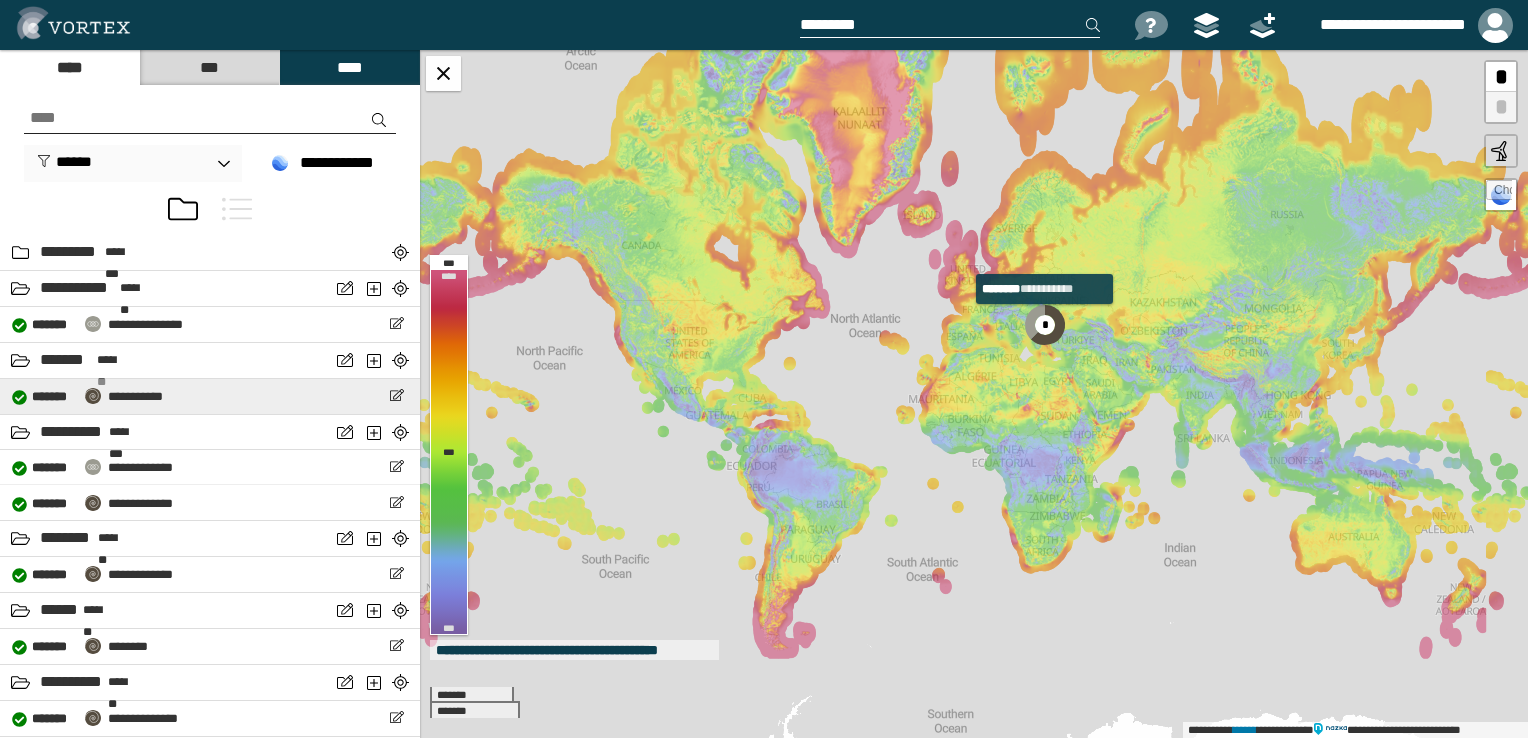 click on "* ******" at bounding box center [54, 397] 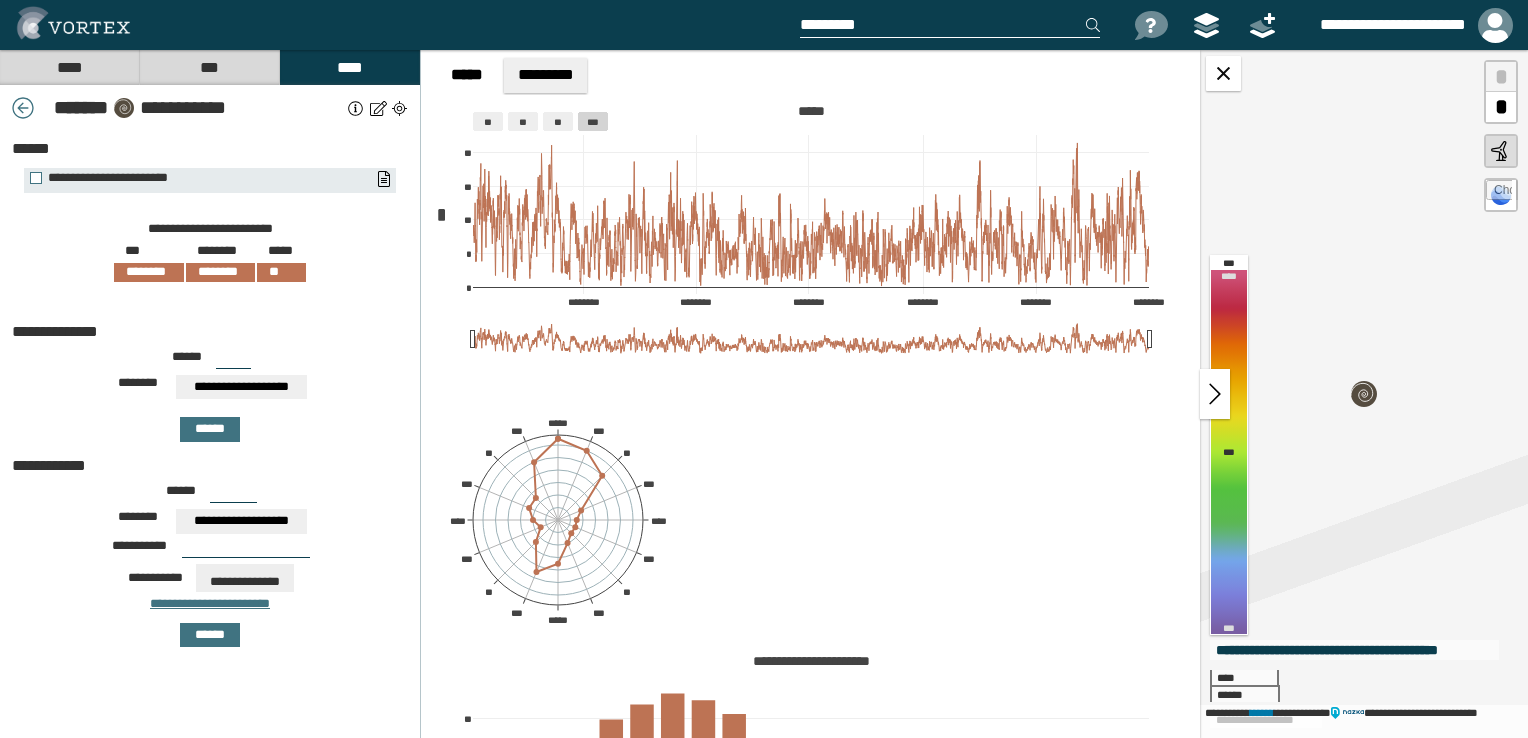 click at bounding box center (1499, 193) 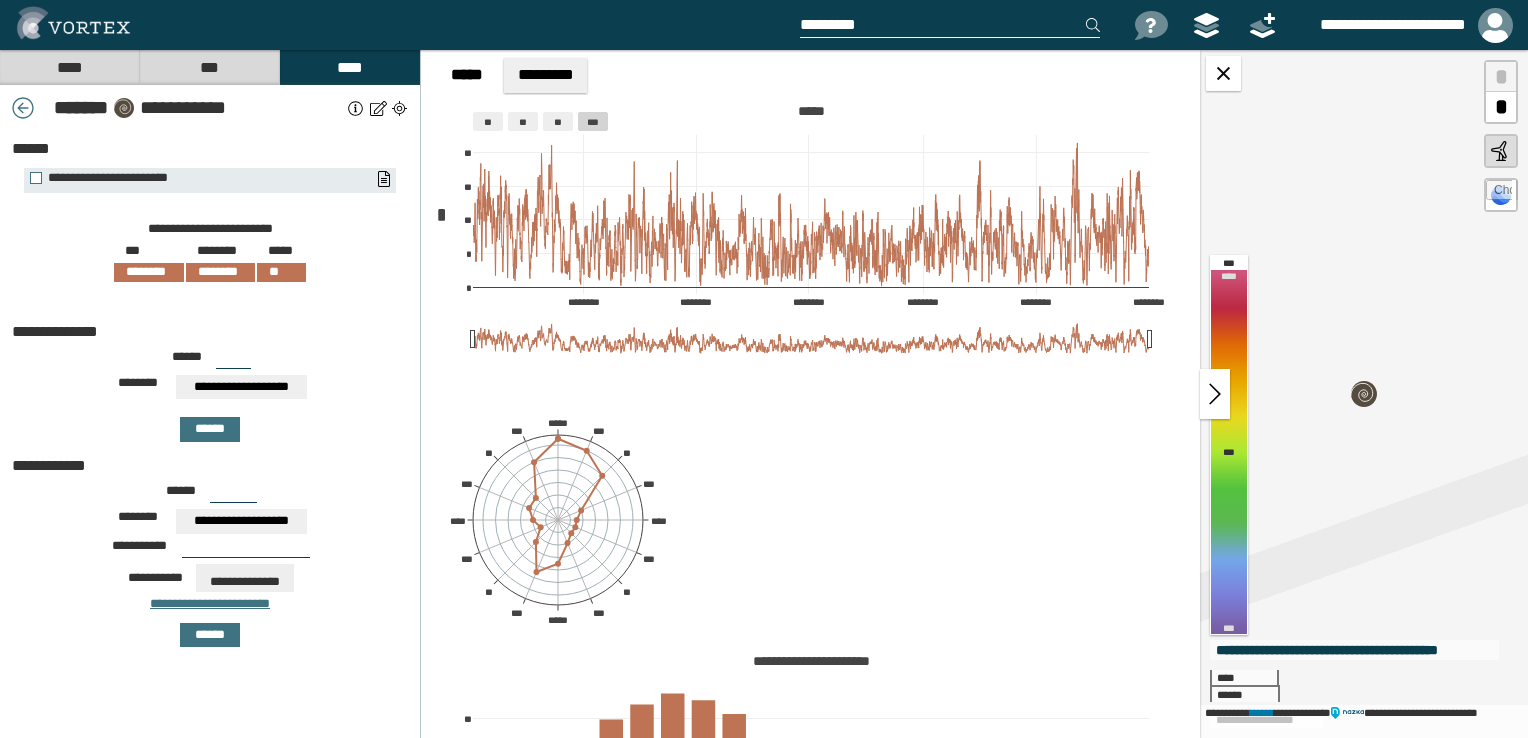 click at bounding box center (356, 108) 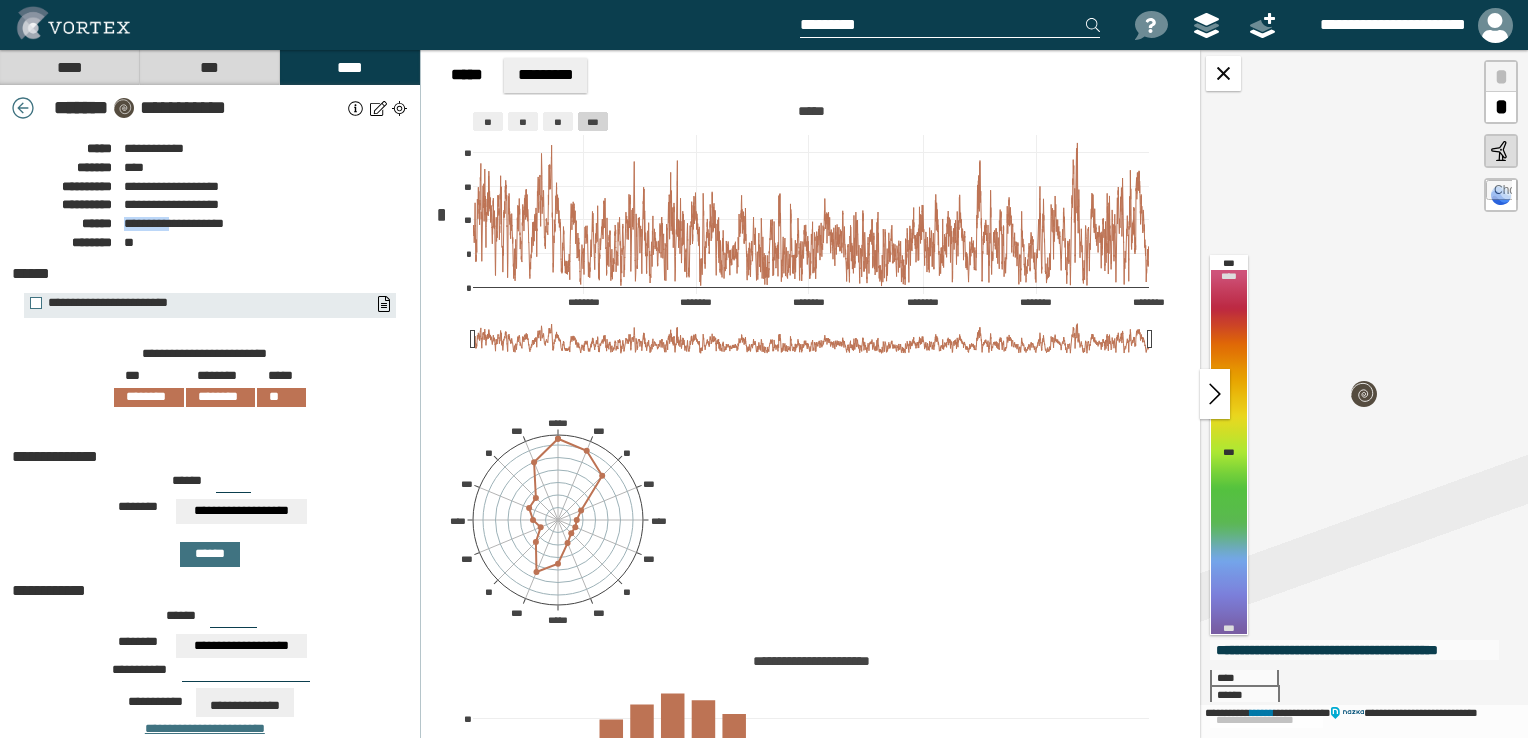 drag, startPoint x: 126, startPoint y: 226, endPoint x: 178, endPoint y: 226, distance: 52 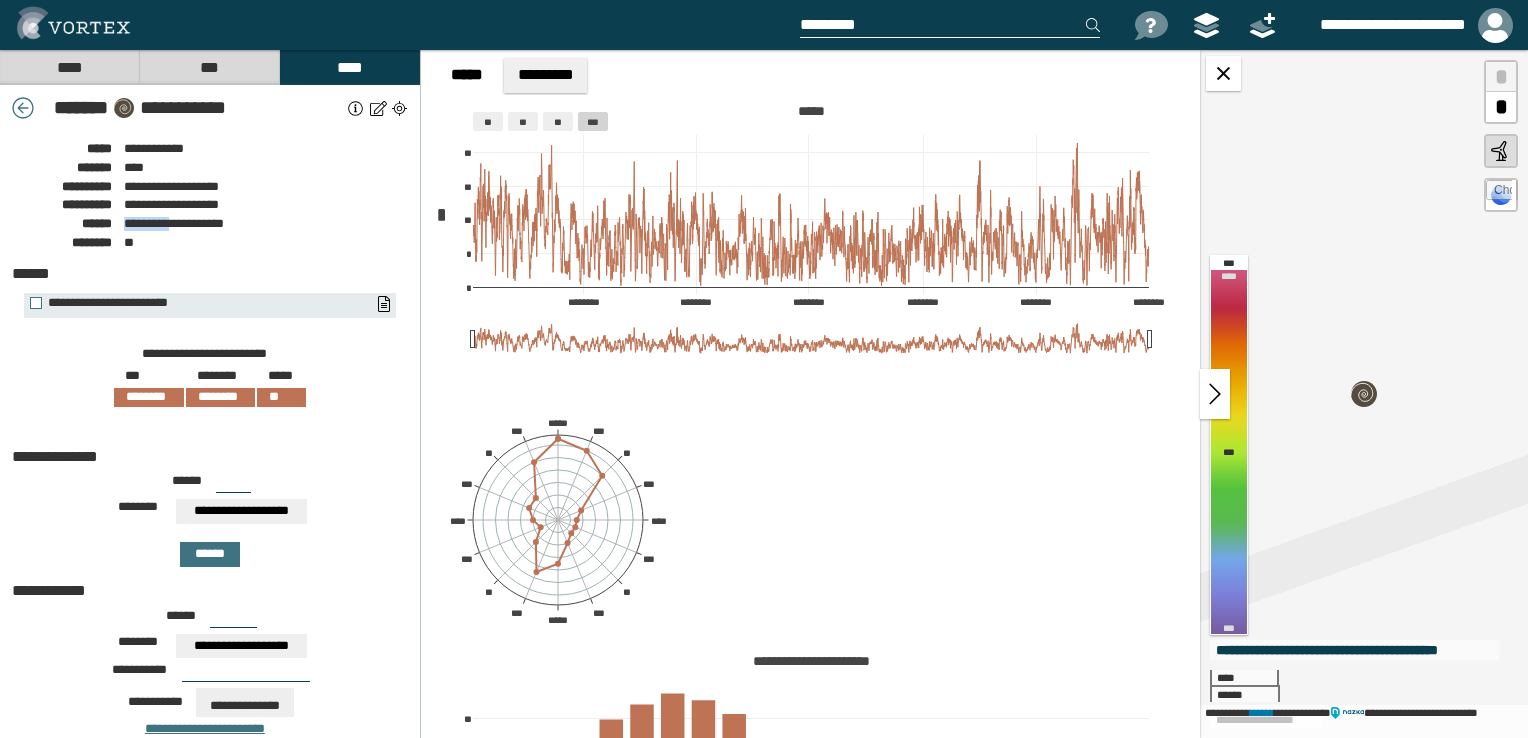 click on "**********" at bounding box center [174, 223] 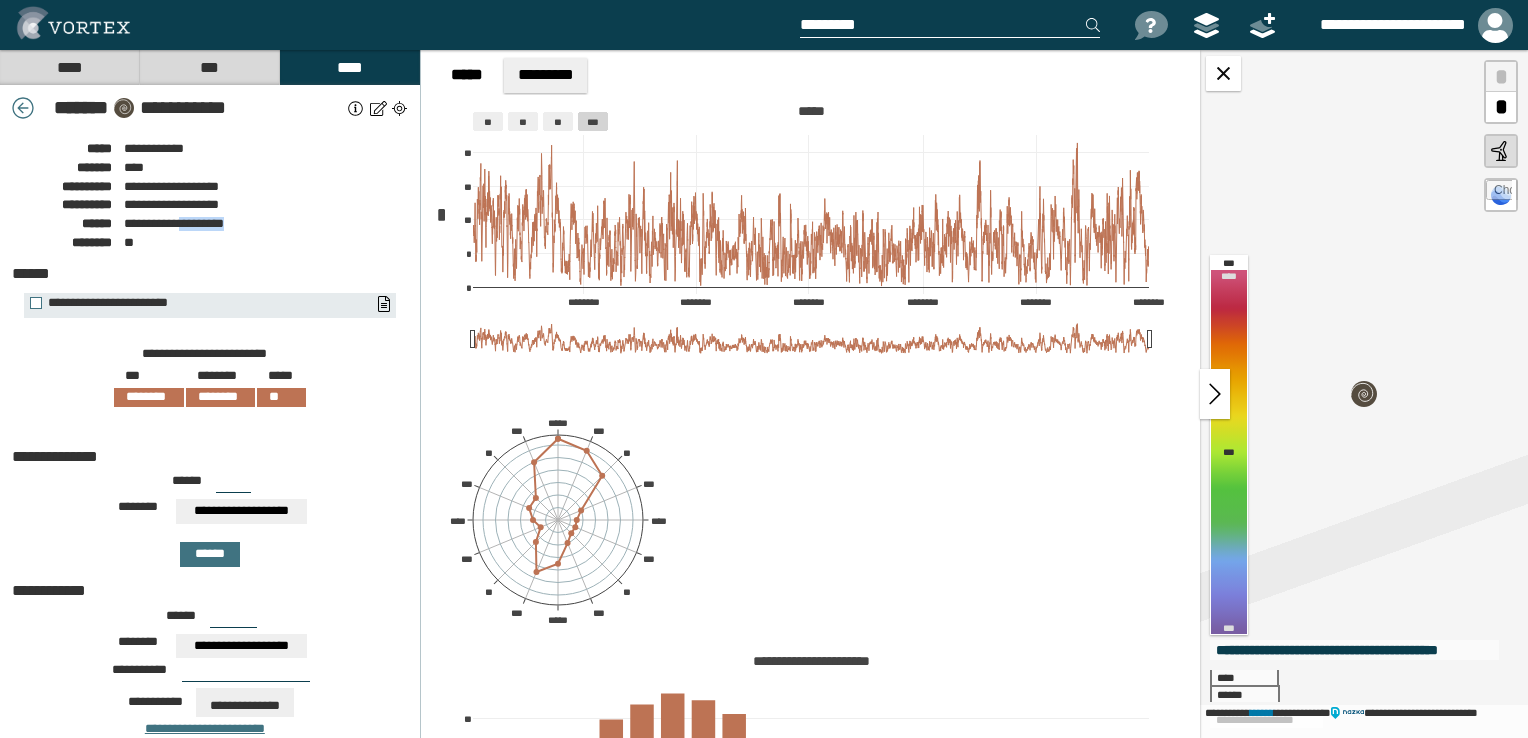 drag, startPoint x: 184, startPoint y: 225, endPoint x: 239, endPoint y: 222, distance: 55.081757 